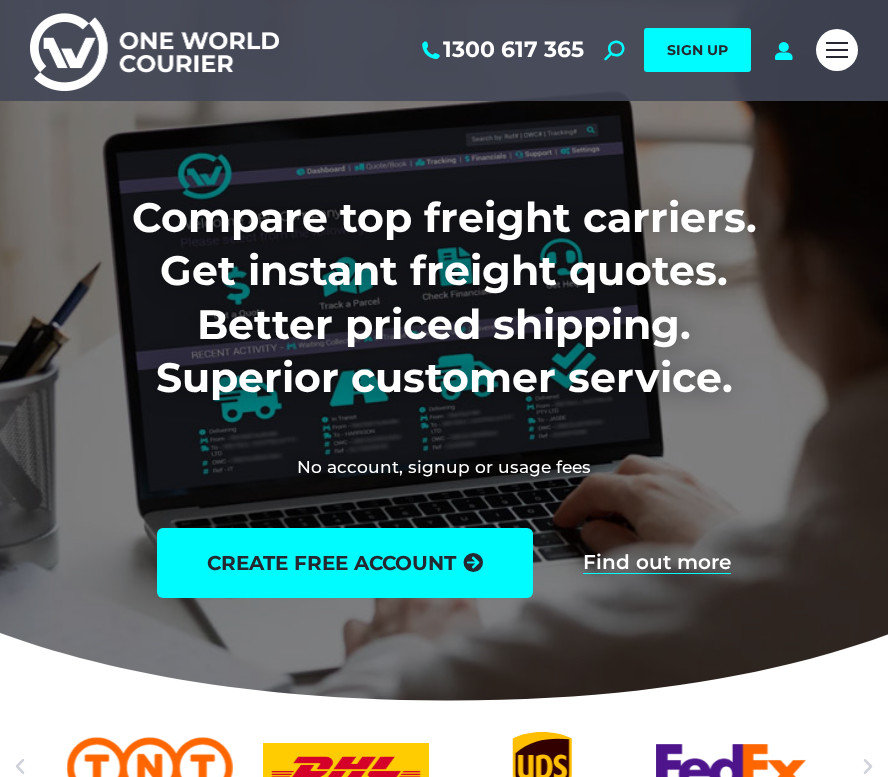 scroll, scrollTop: 0, scrollLeft: 0, axis: both 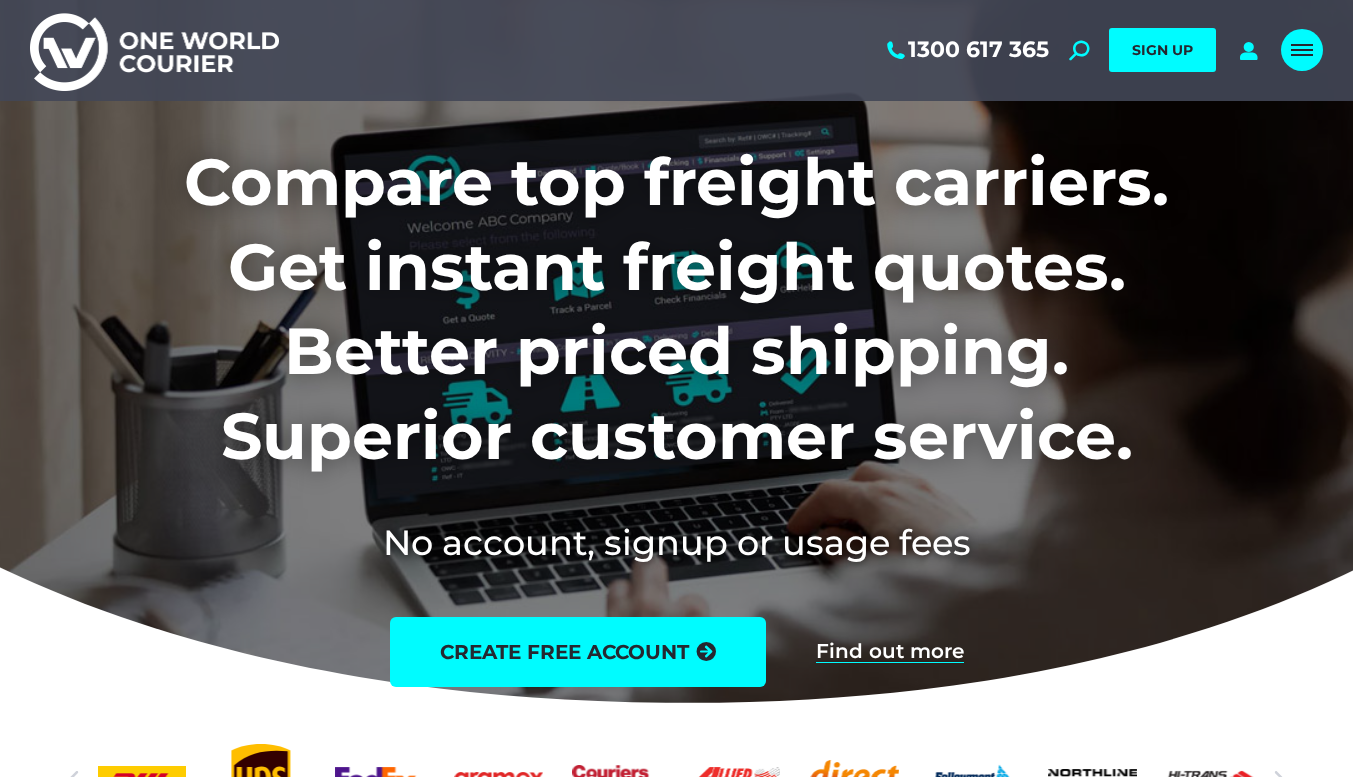 click at bounding box center (1302, 50) 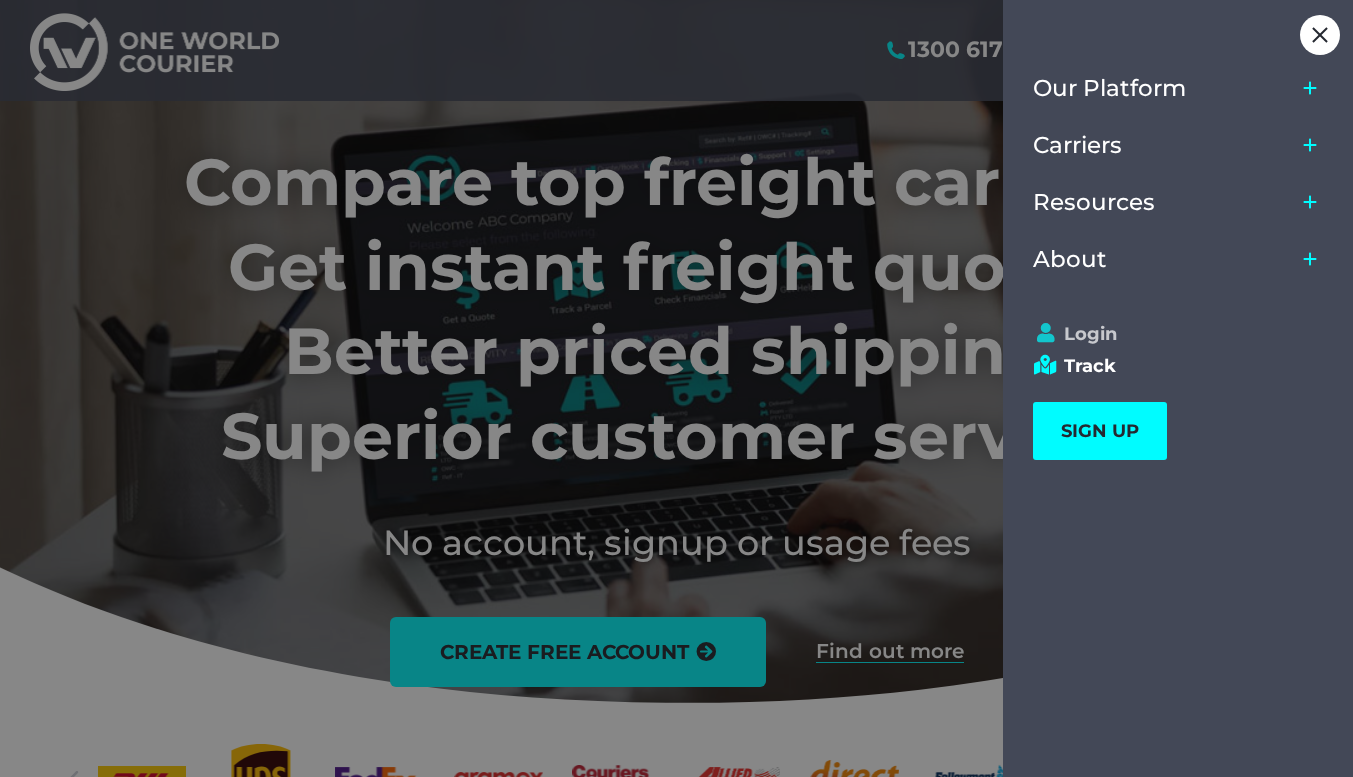 click on "Login" at bounding box center [1169, 334] 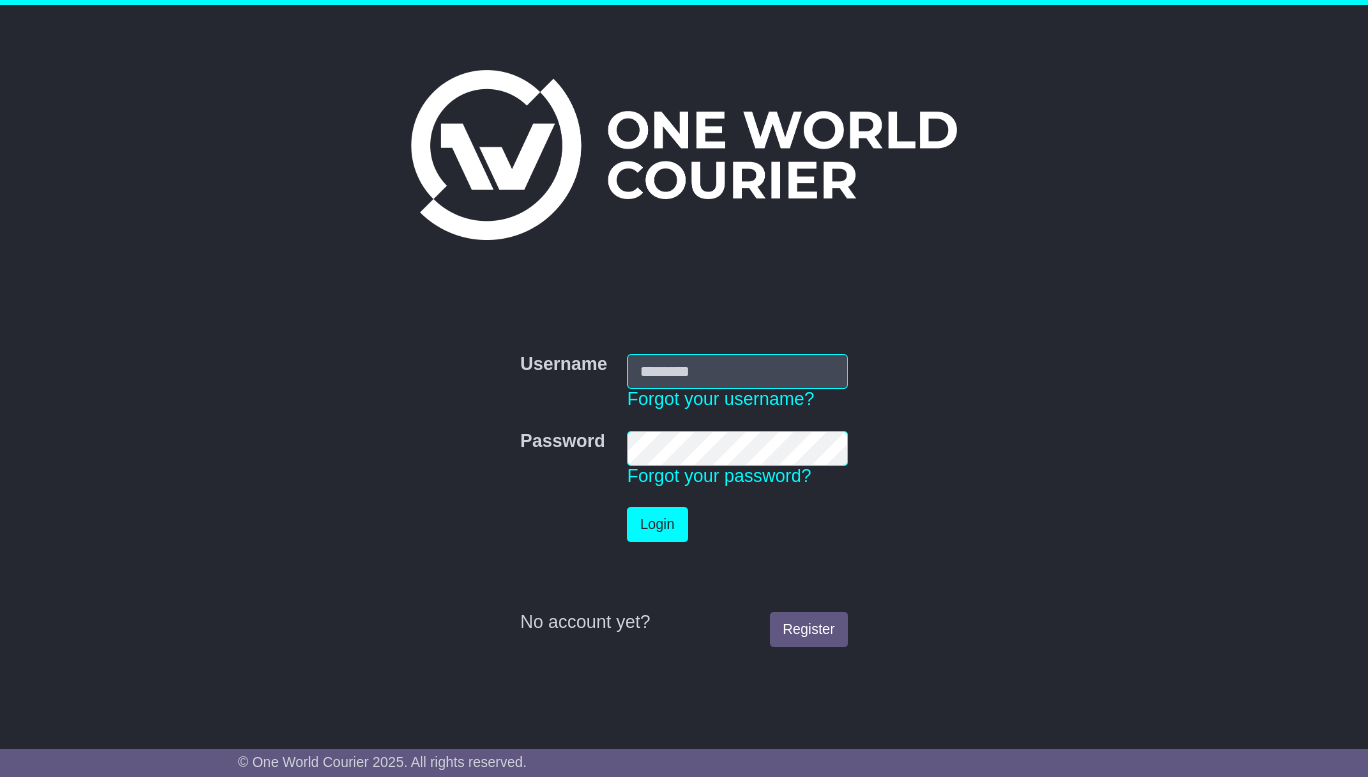 scroll, scrollTop: 0, scrollLeft: 0, axis: both 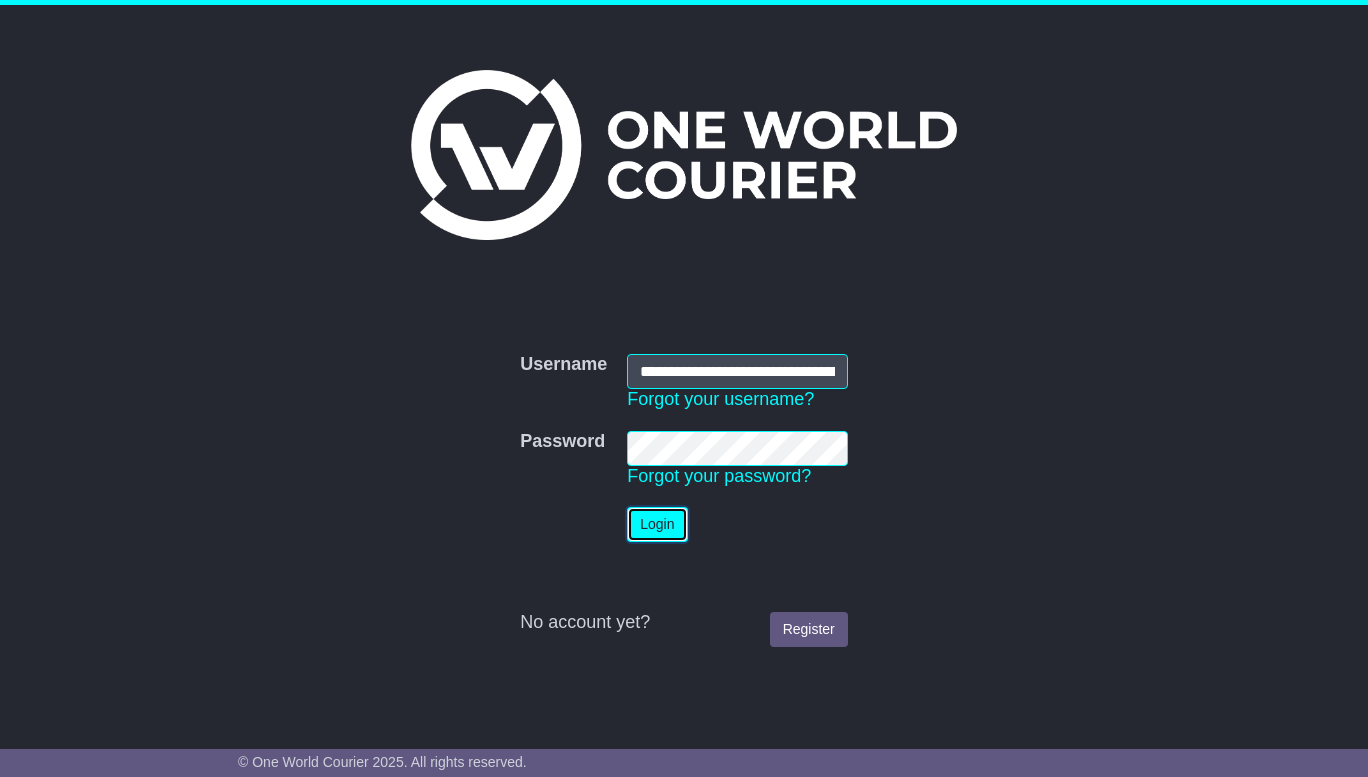 click on "Login" at bounding box center [657, 524] 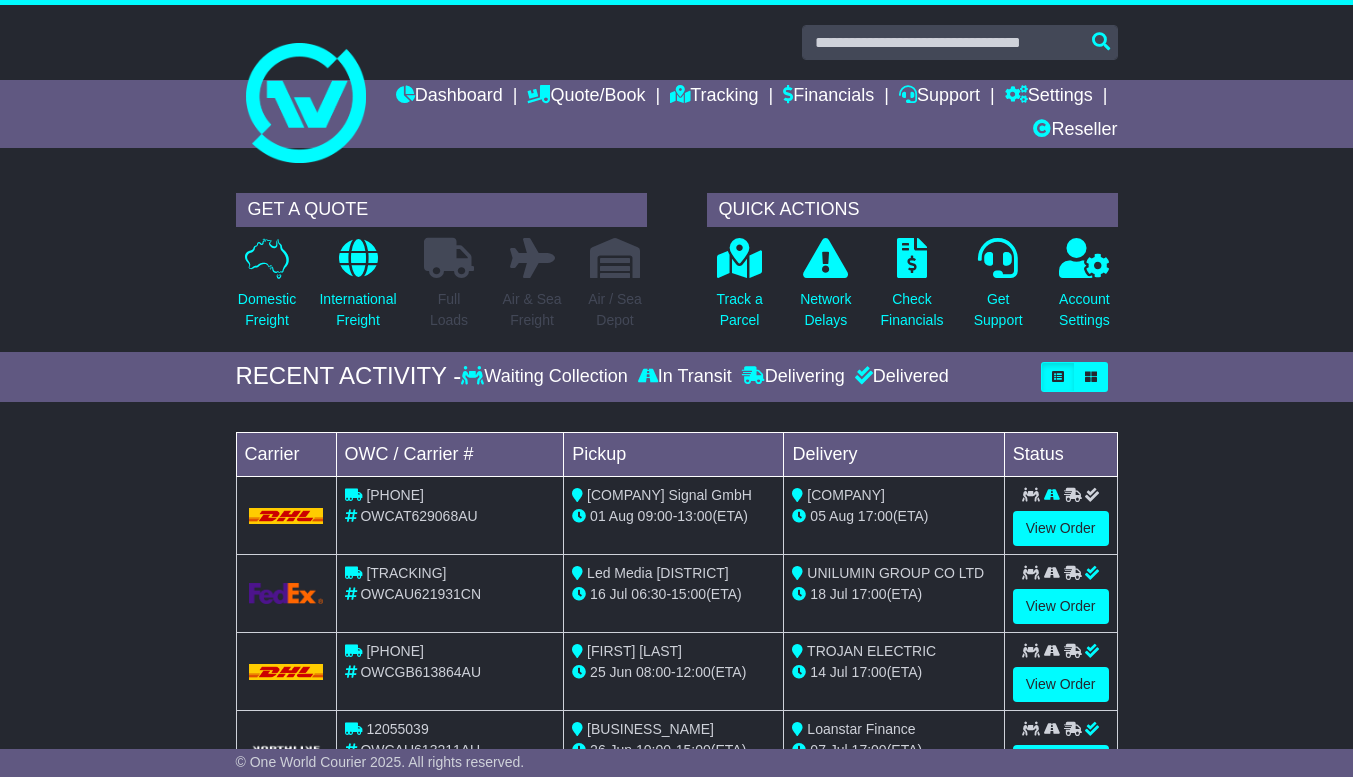 scroll, scrollTop: 0, scrollLeft: 0, axis: both 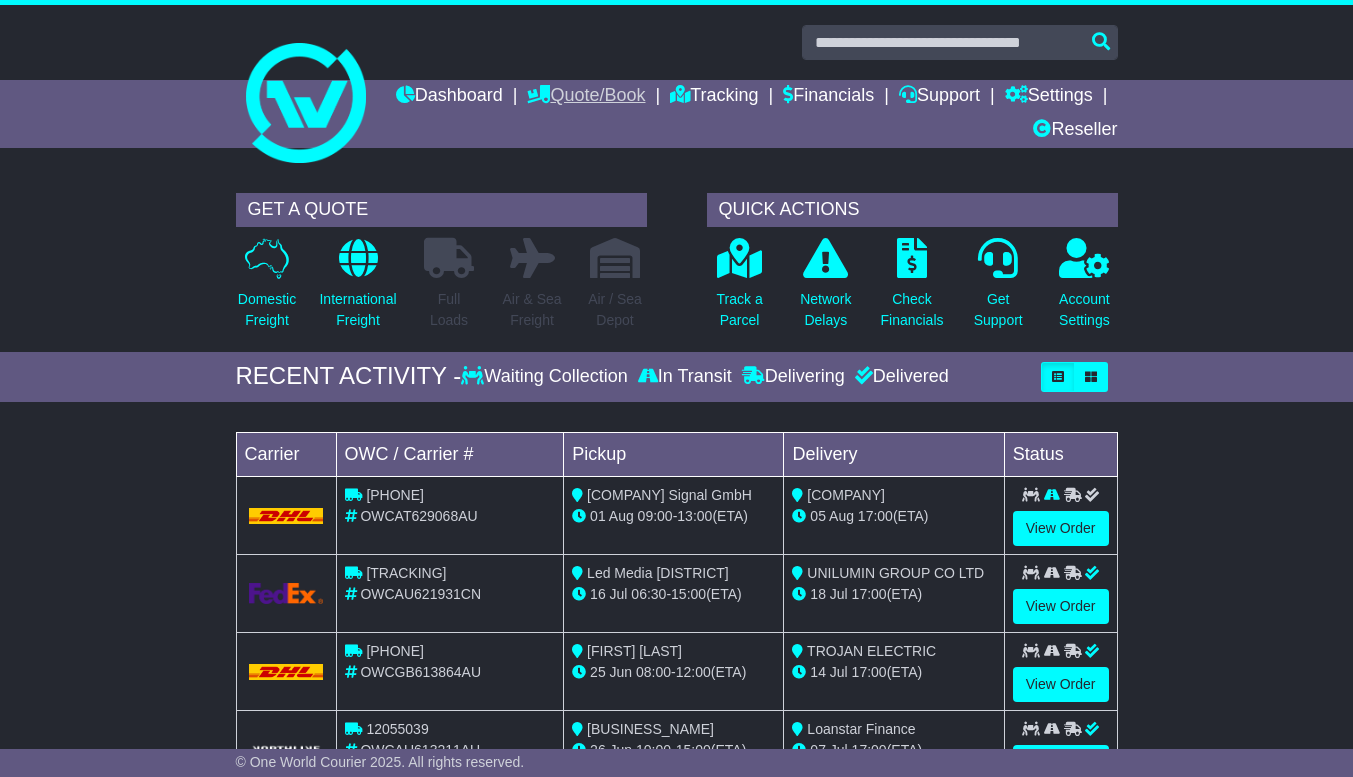 click on "Quote/Book" at bounding box center [586, 97] 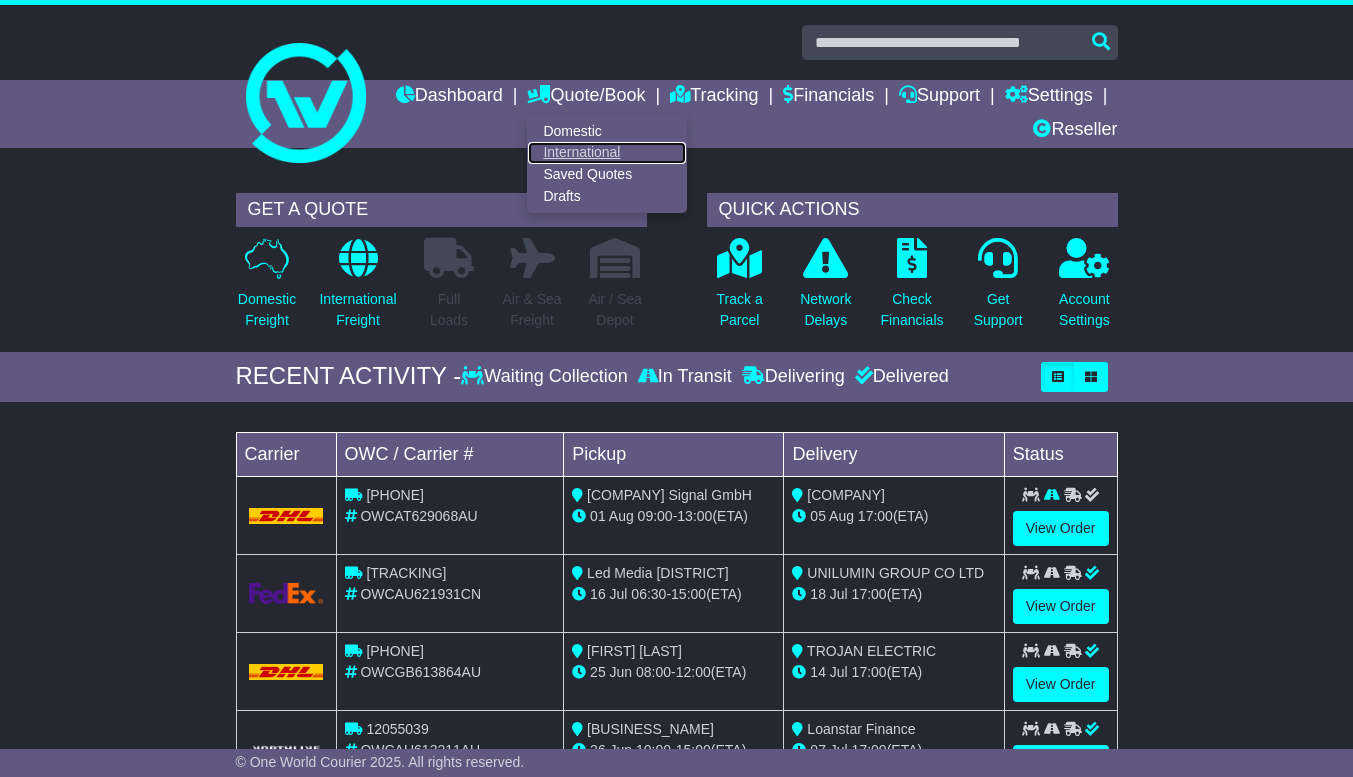 click on "International" at bounding box center (607, 153) 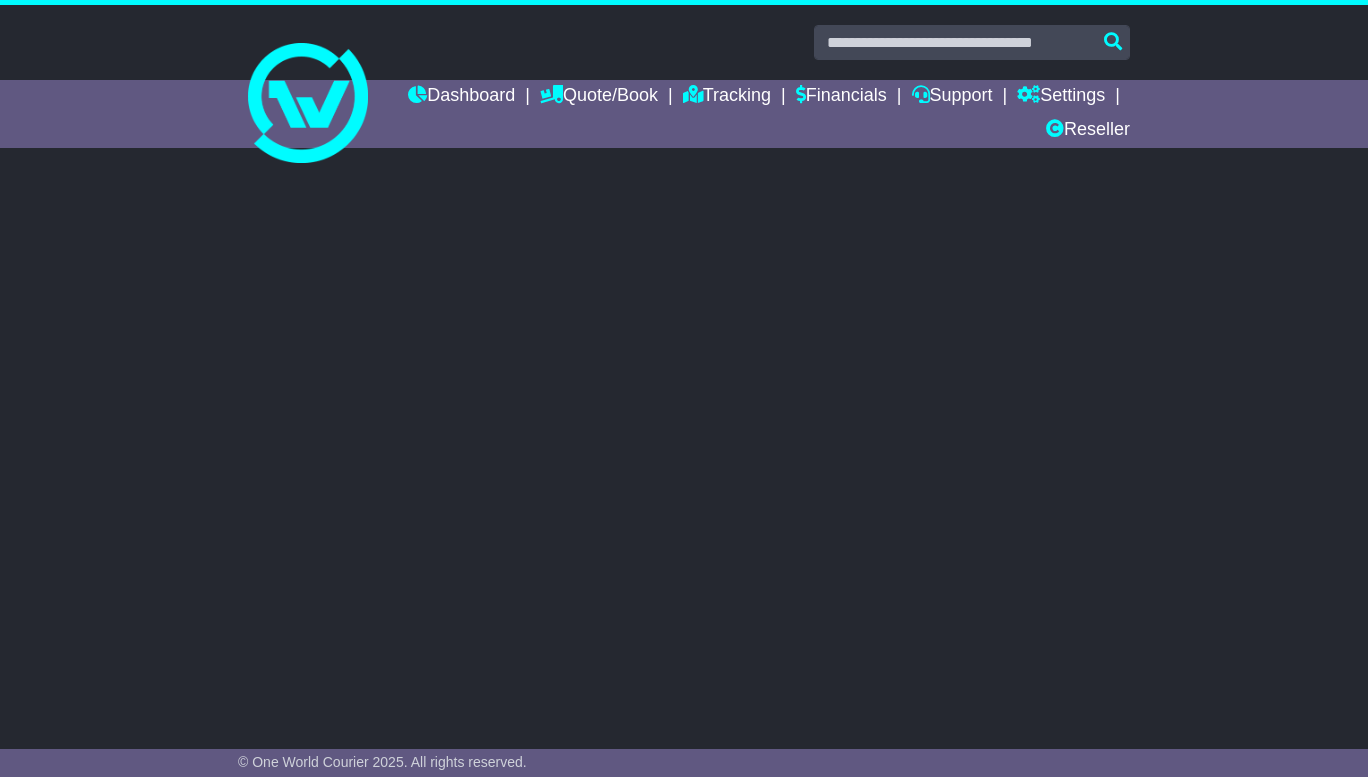 scroll, scrollTop: 0, scrollLeft: 0, axis: both 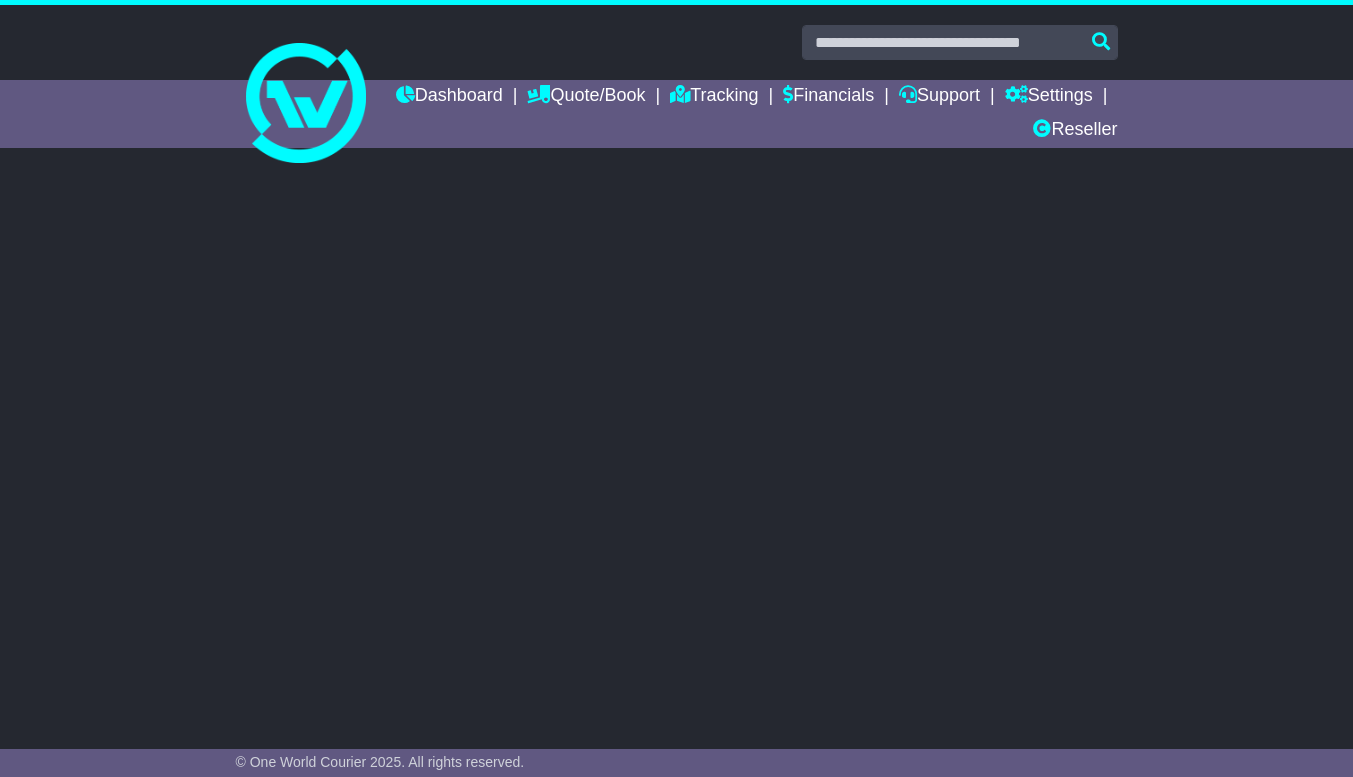 select on "**" 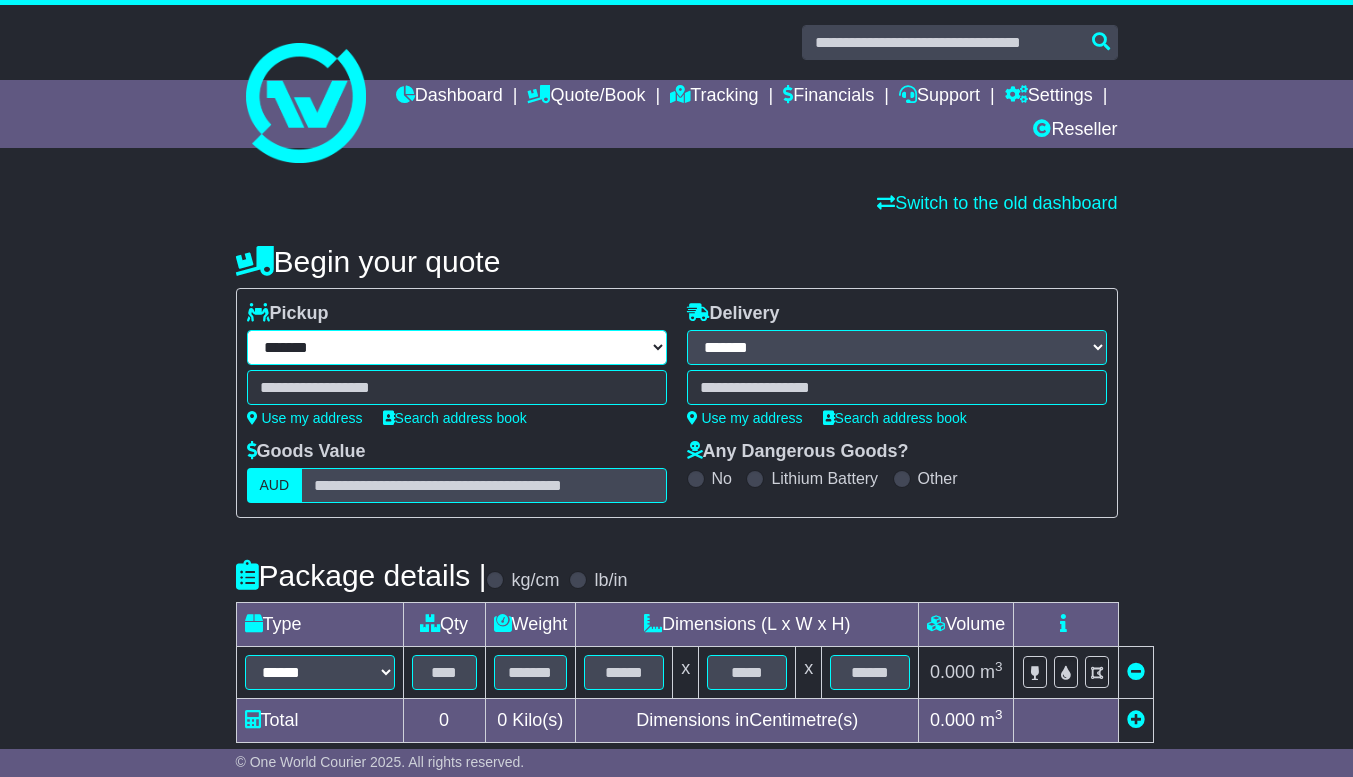 click on "**********" at bounding box center (457, 347) 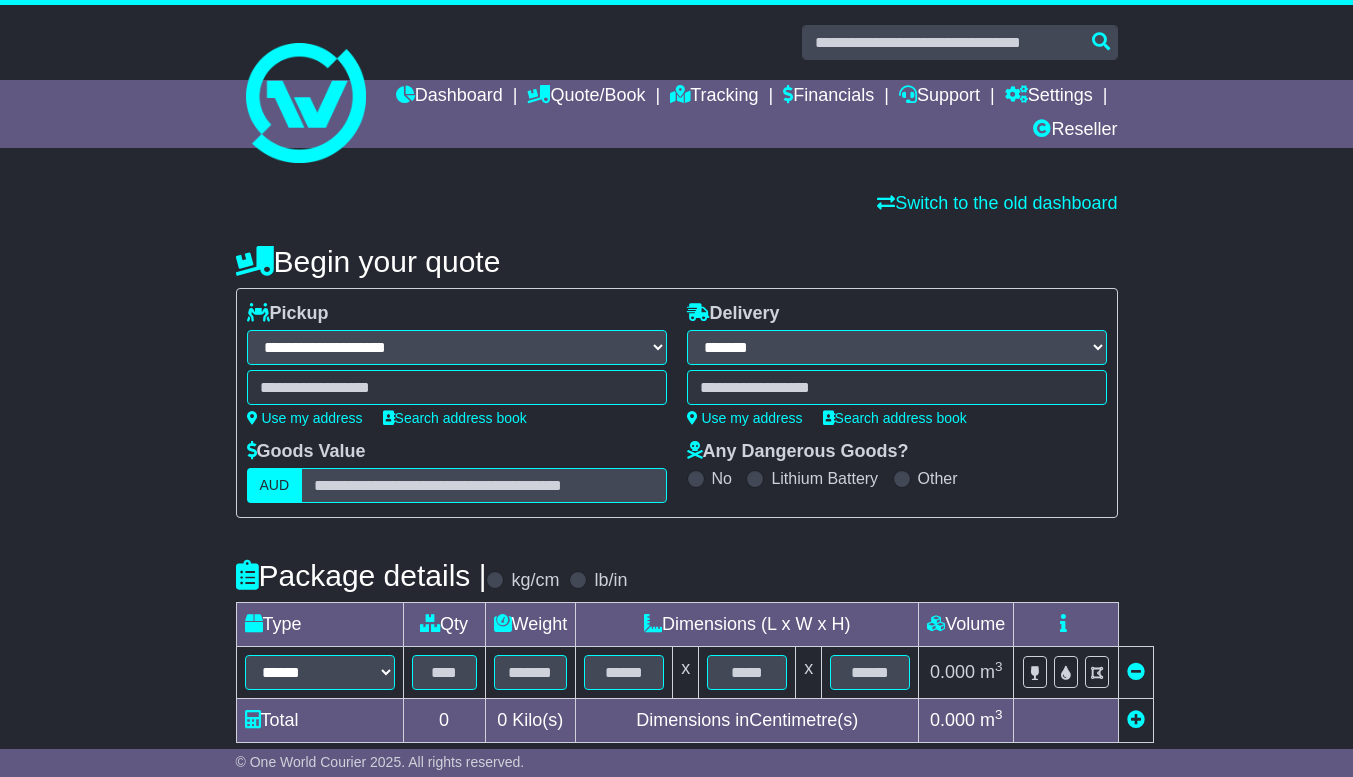 click on "**********" at bounding box center [457, 347] 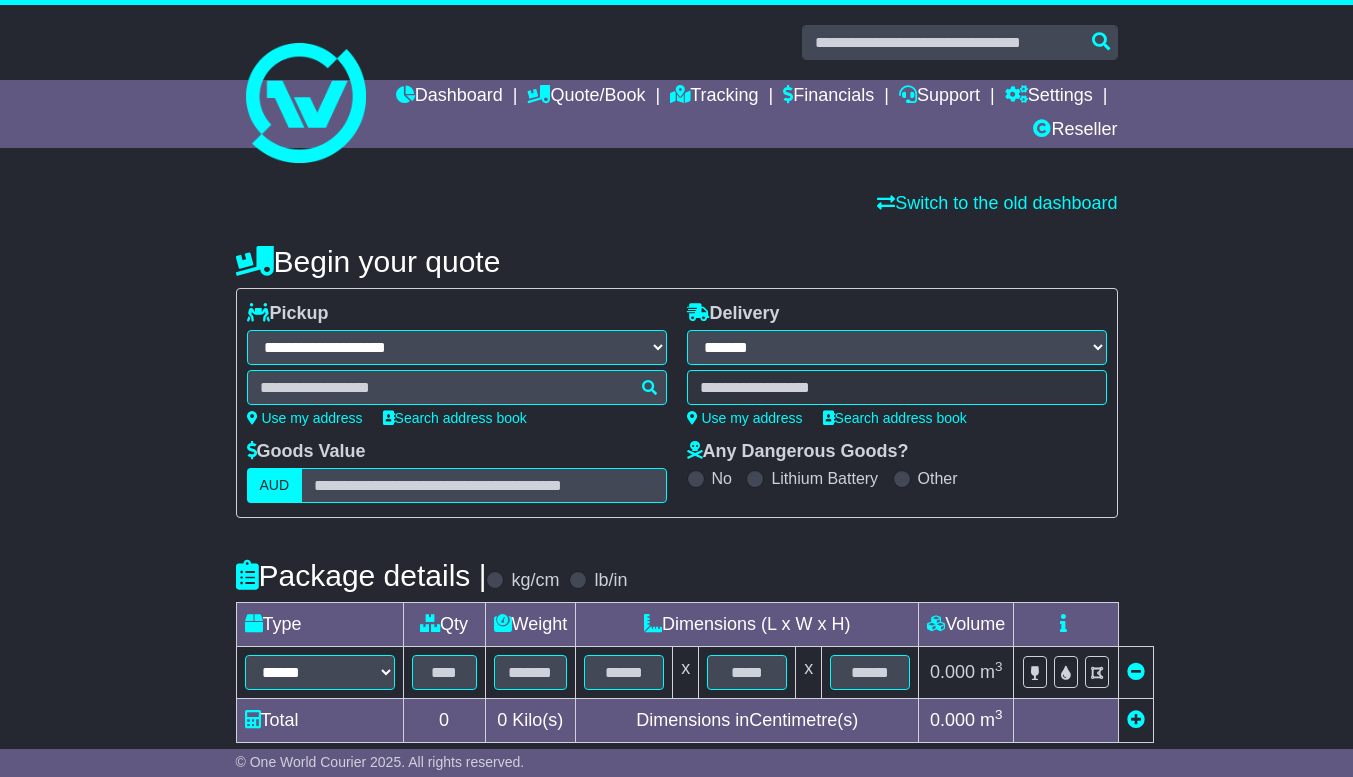 click at bounding box center (457, 387) 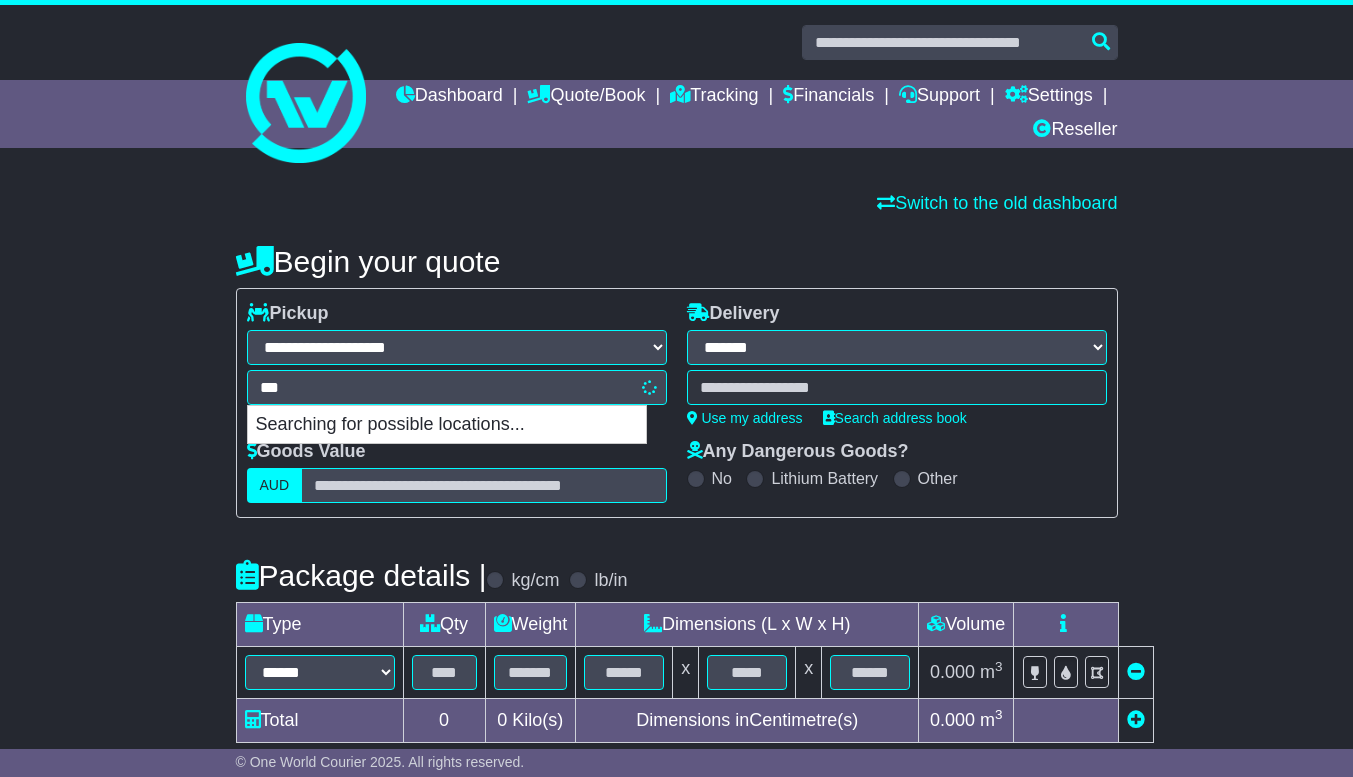 type on "****" 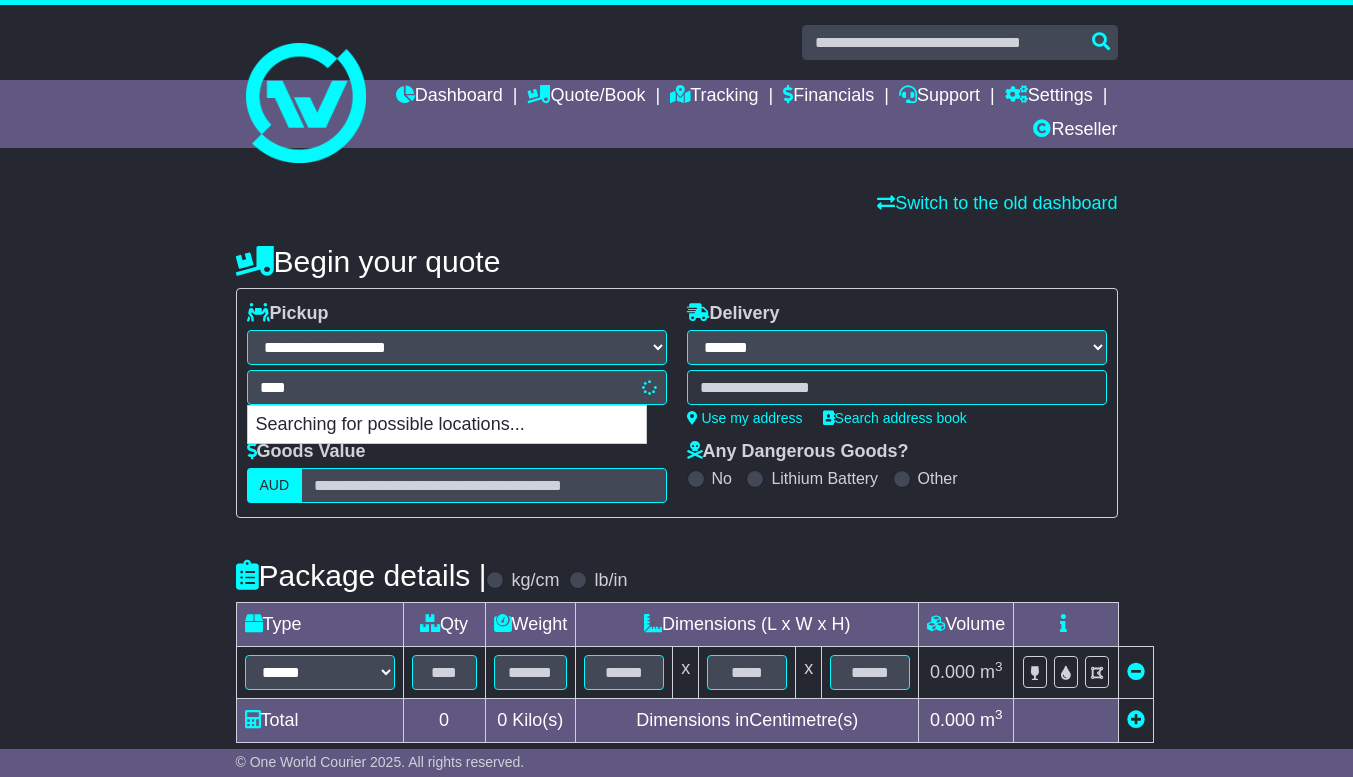 type on "*********" 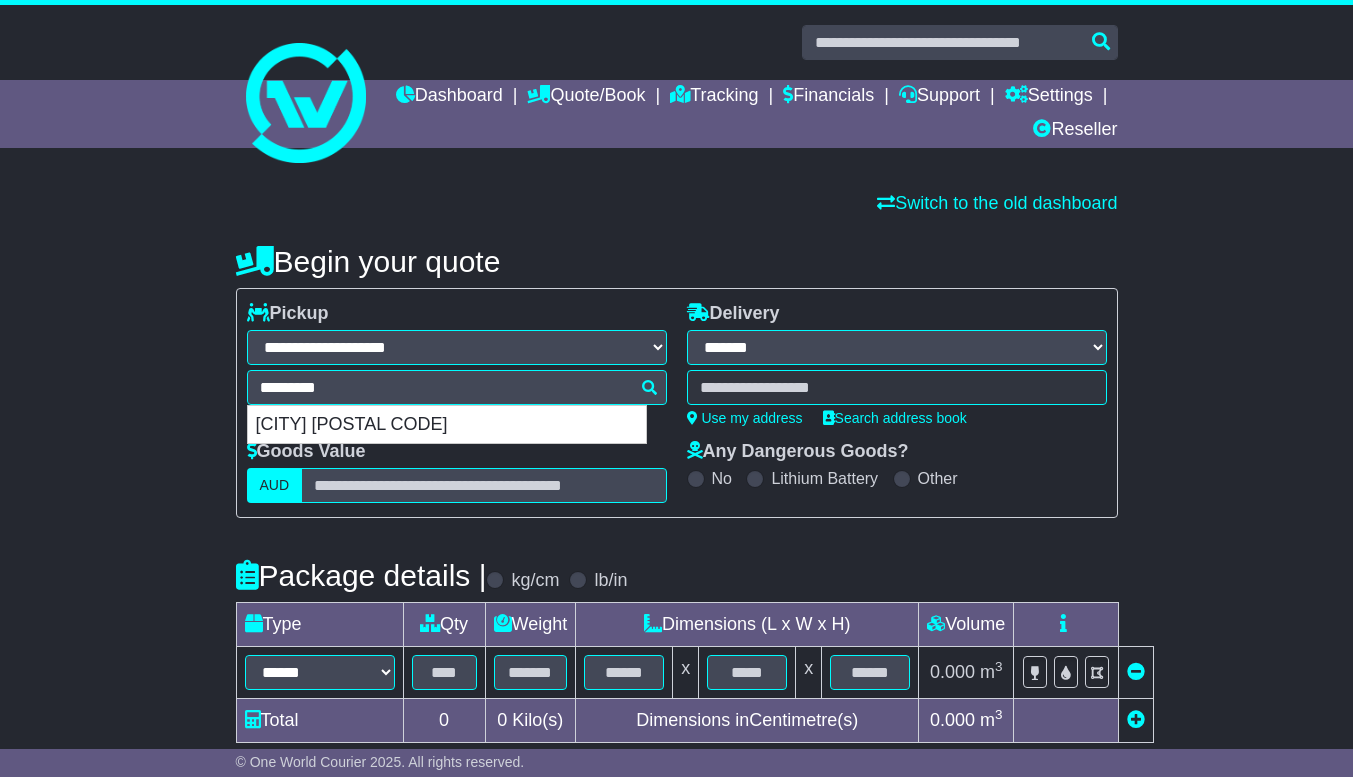 type 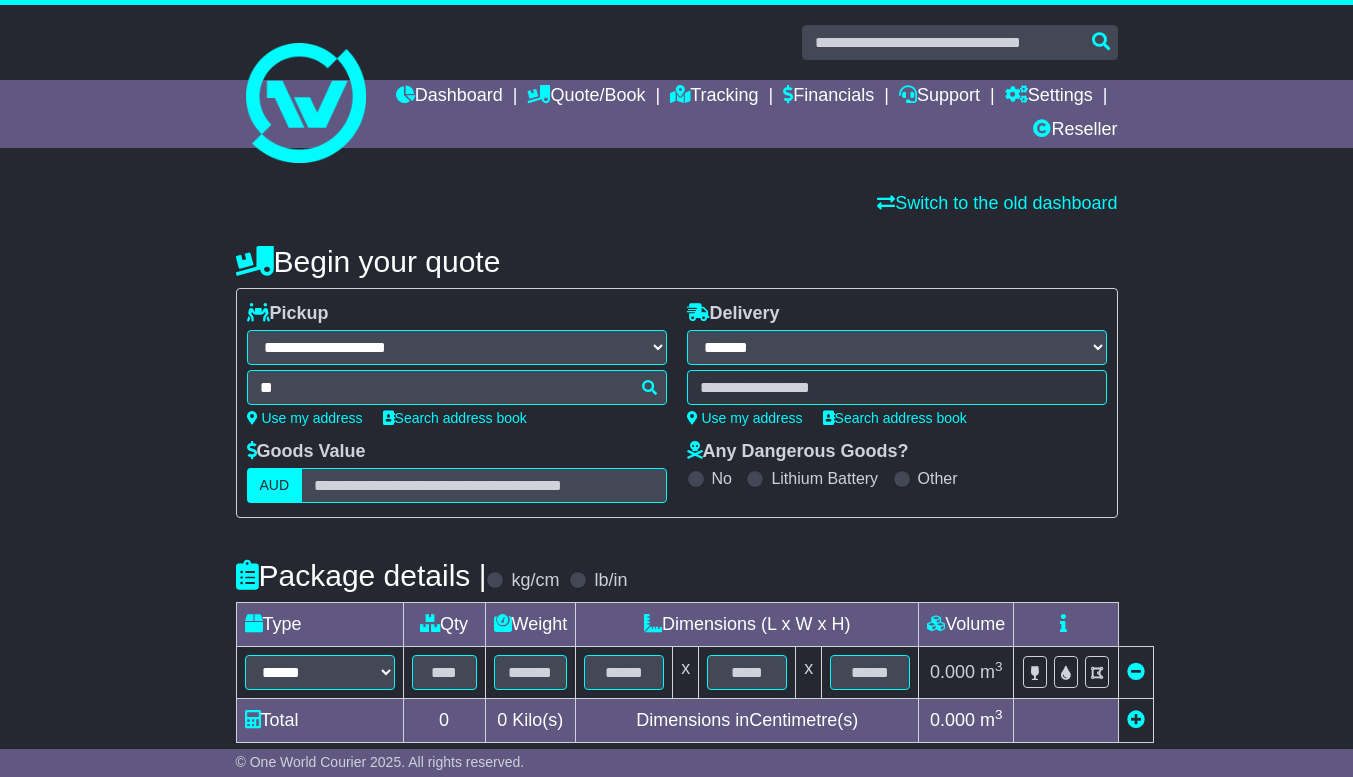 type on "*" 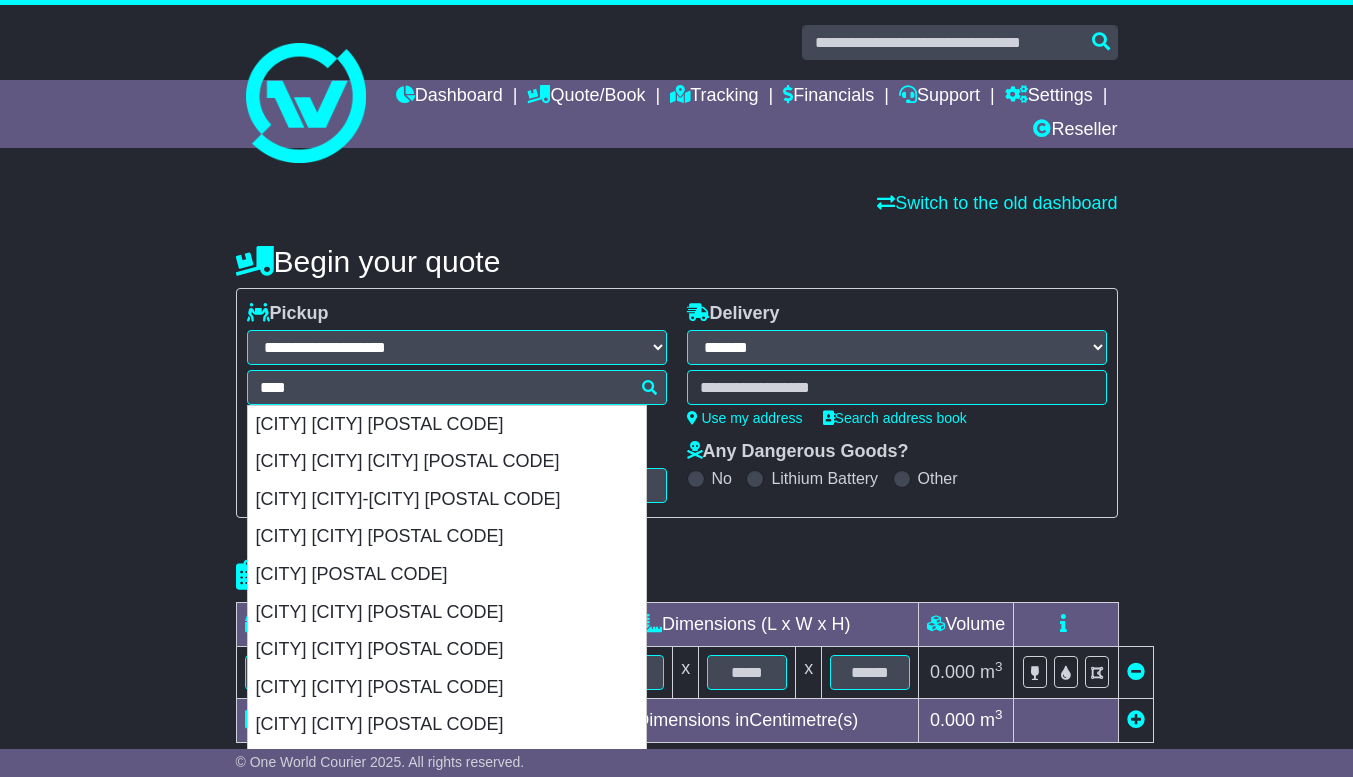 type on "*****" 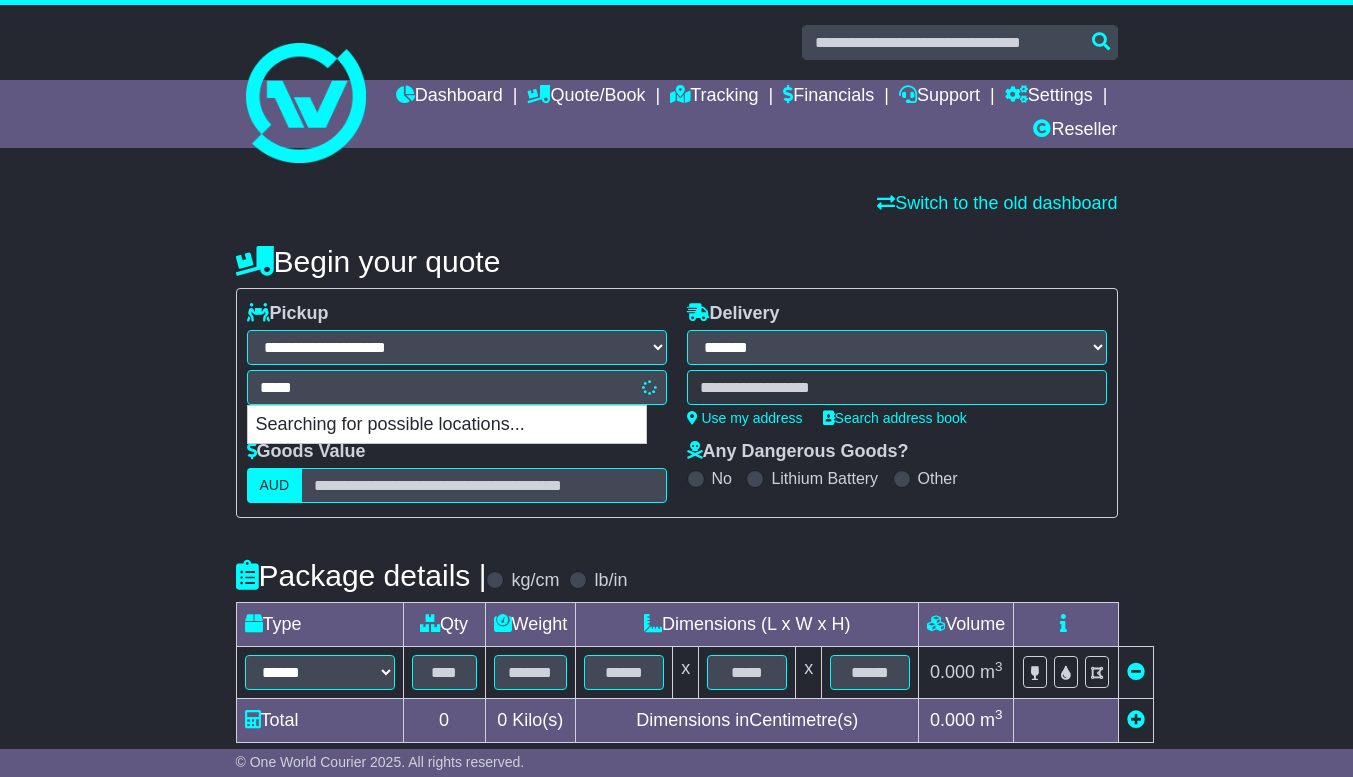 type on "*********" 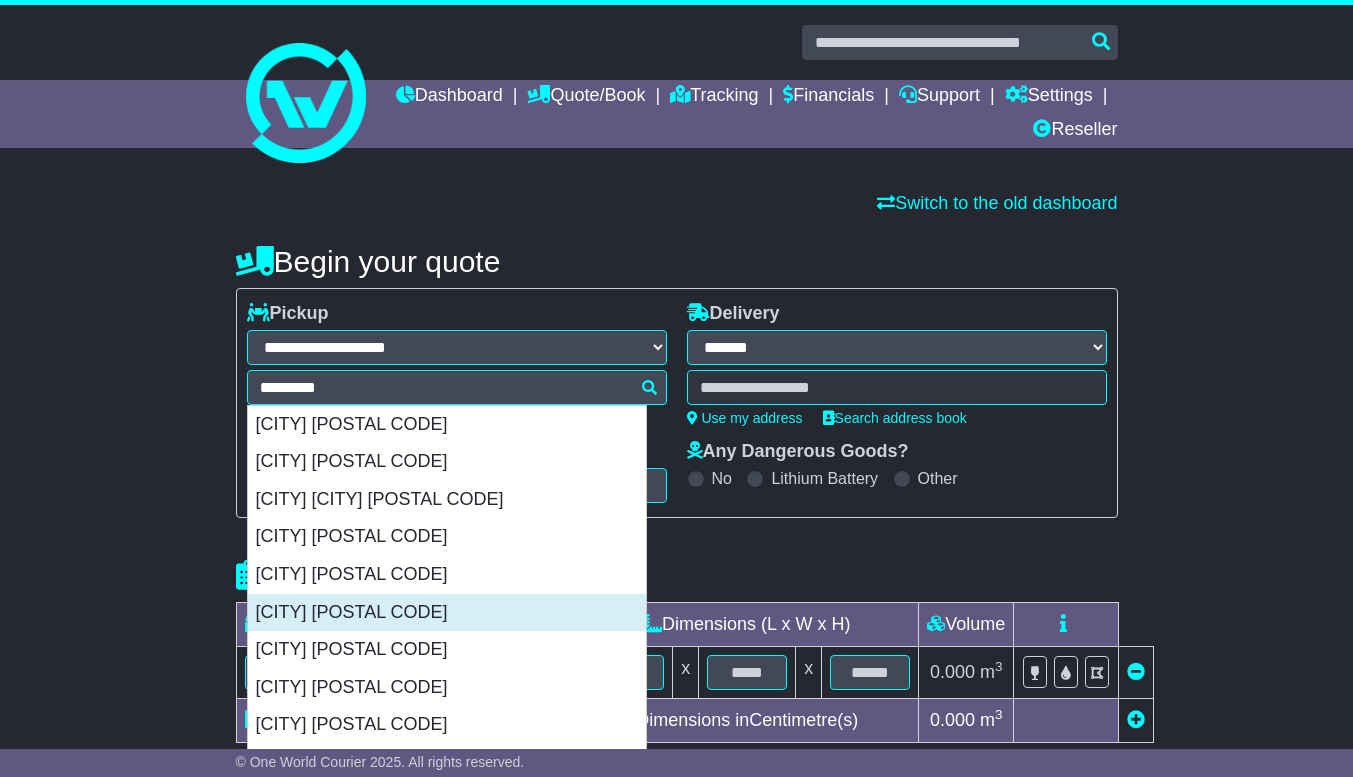 click on "WHITSTABLE CT51" at bounding box center (447, 613) 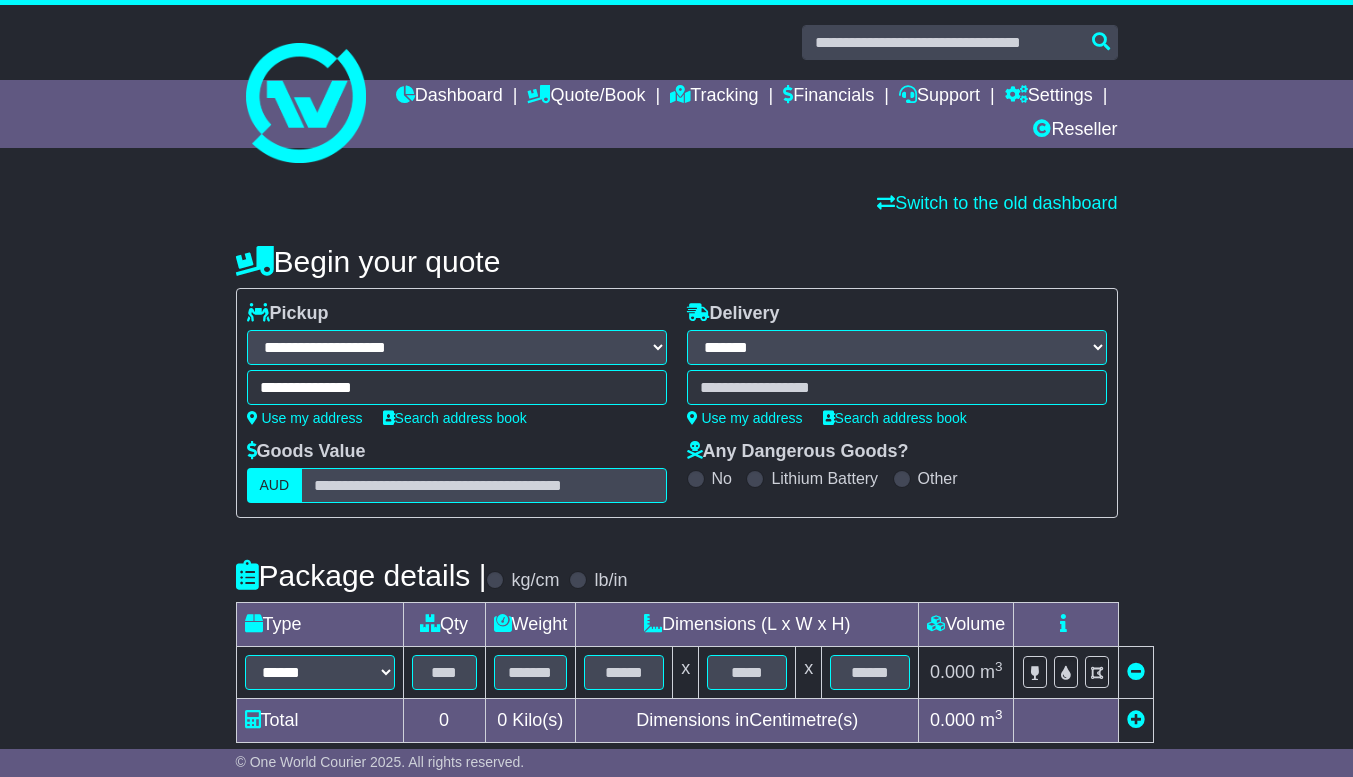 type on "**********" 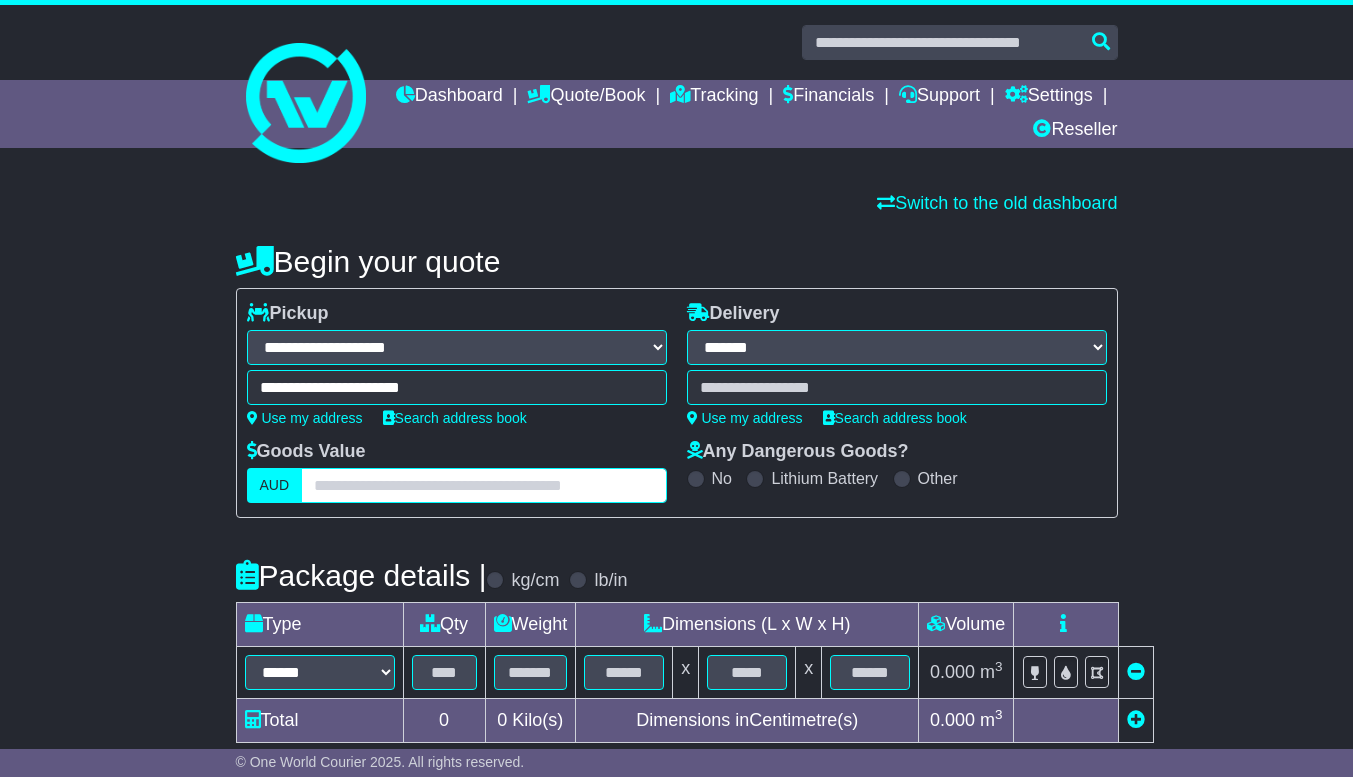 click at bounding box center [483, 485] 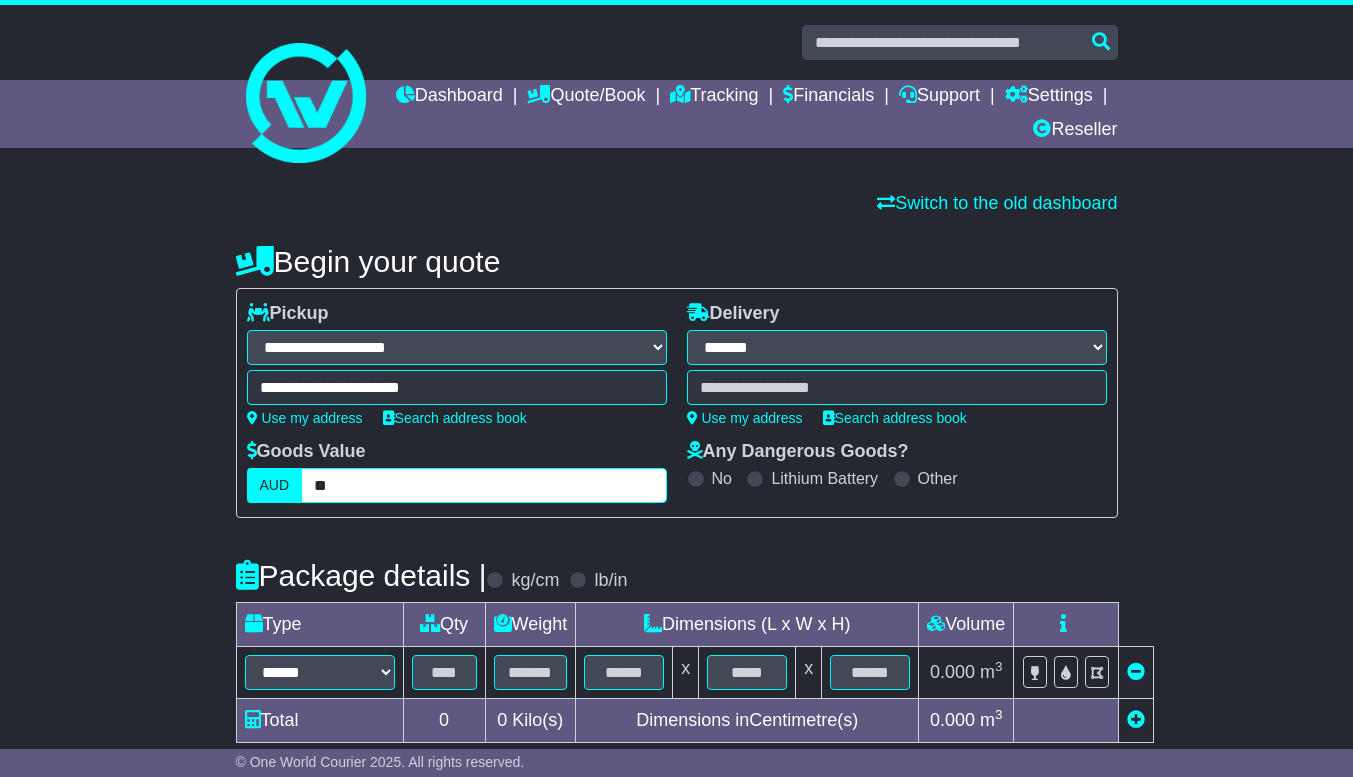 type on "*" 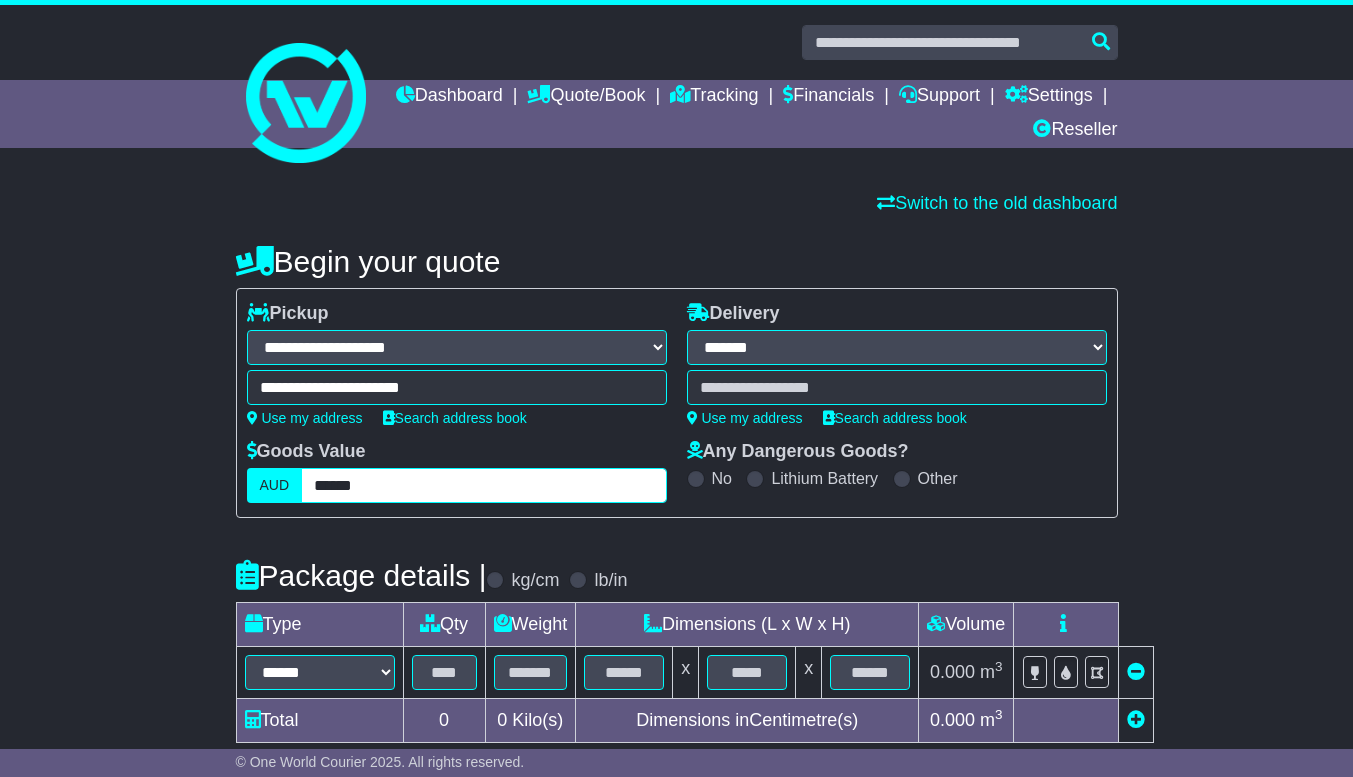 type on "******" 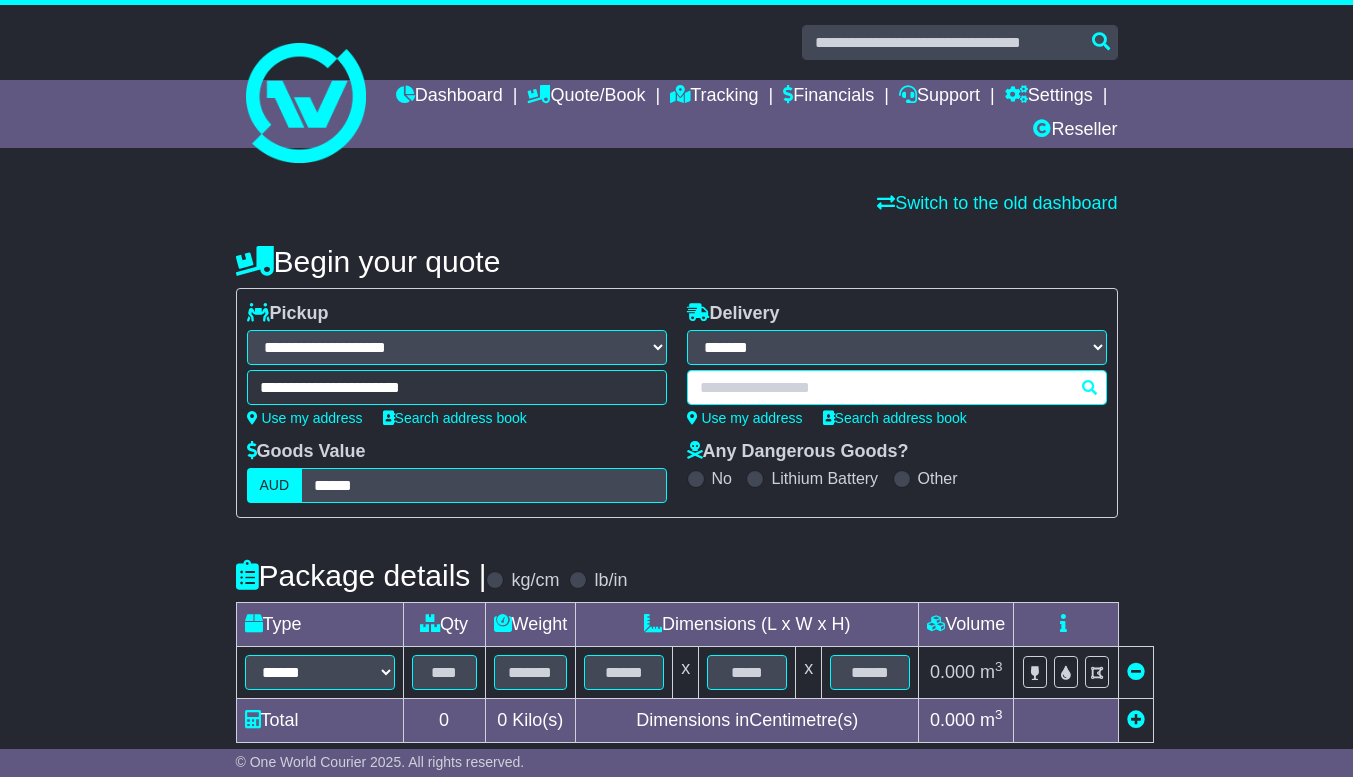 click at bounding box center (897, 387) 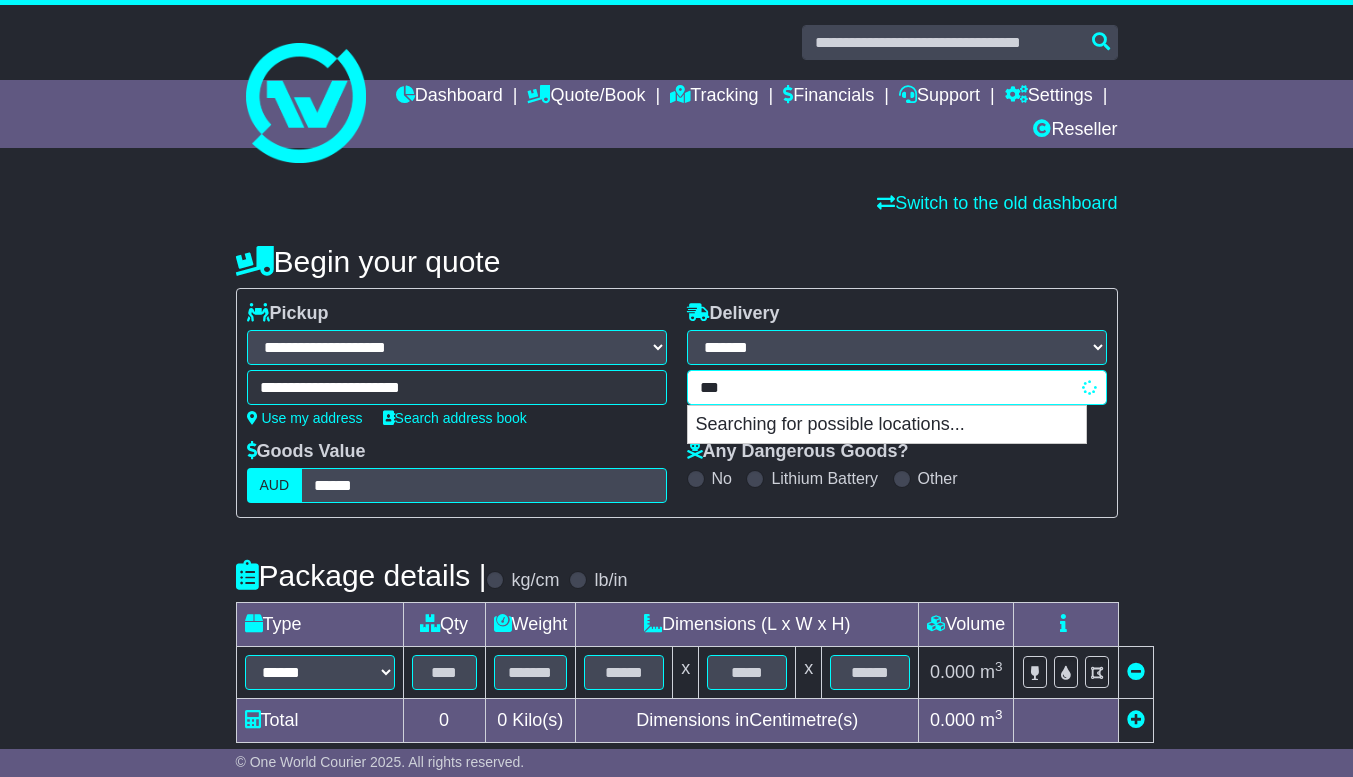 type on "****" 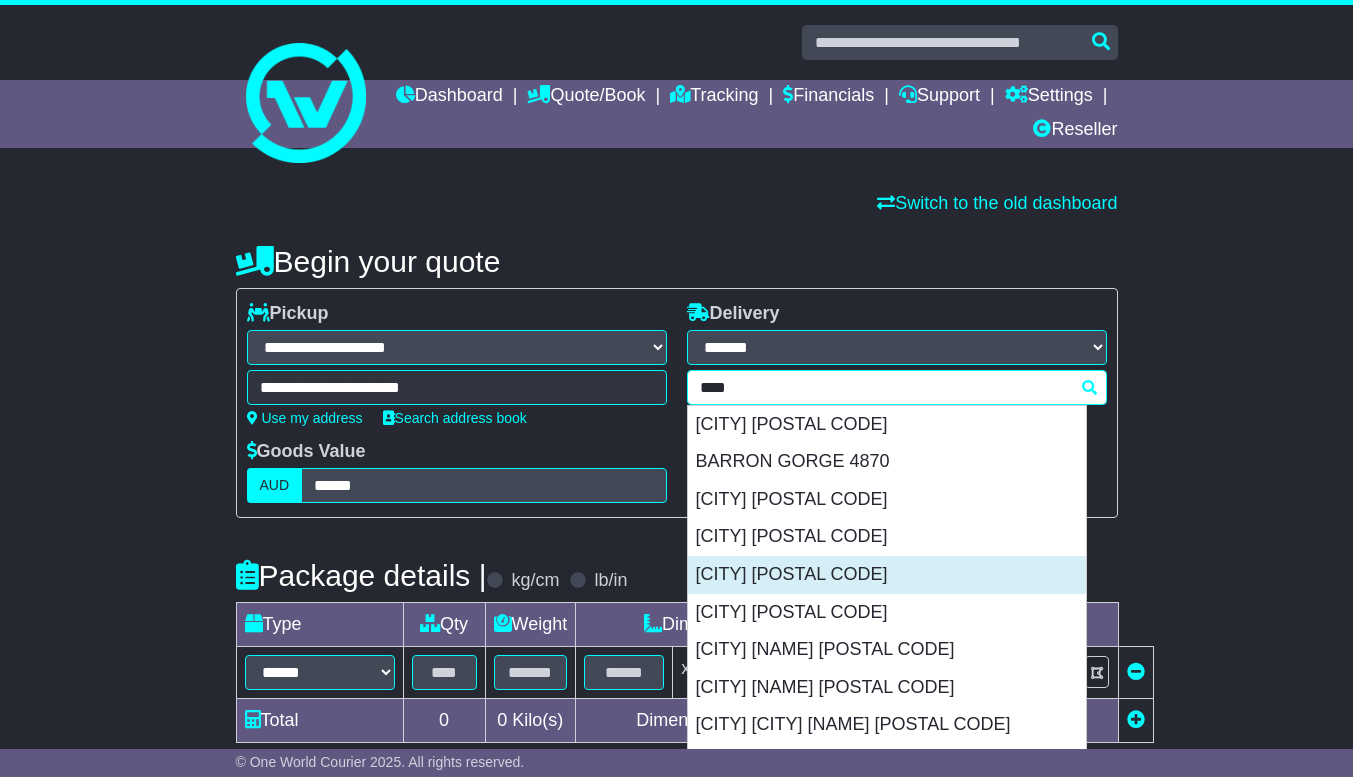click on "CAIRNS 4870" at bounding box center [887, 575] 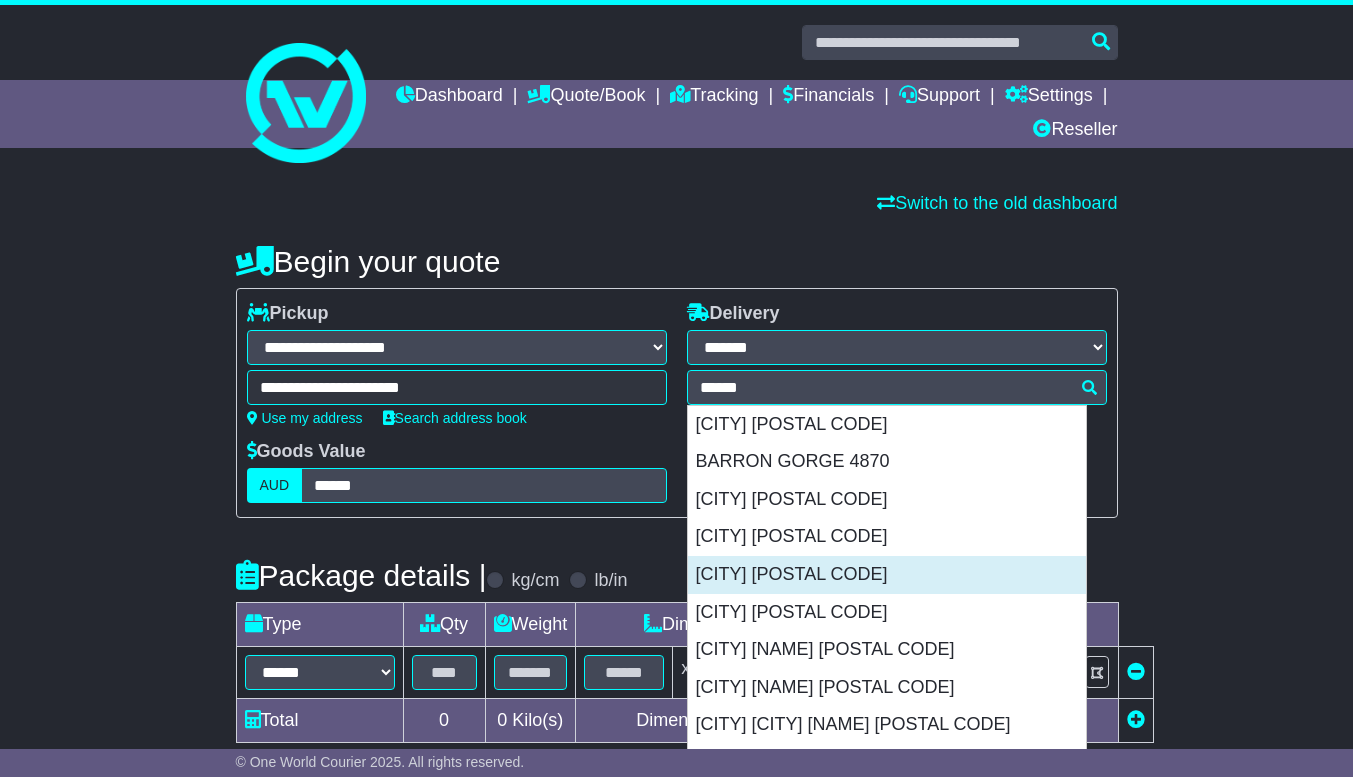 type on "**********" 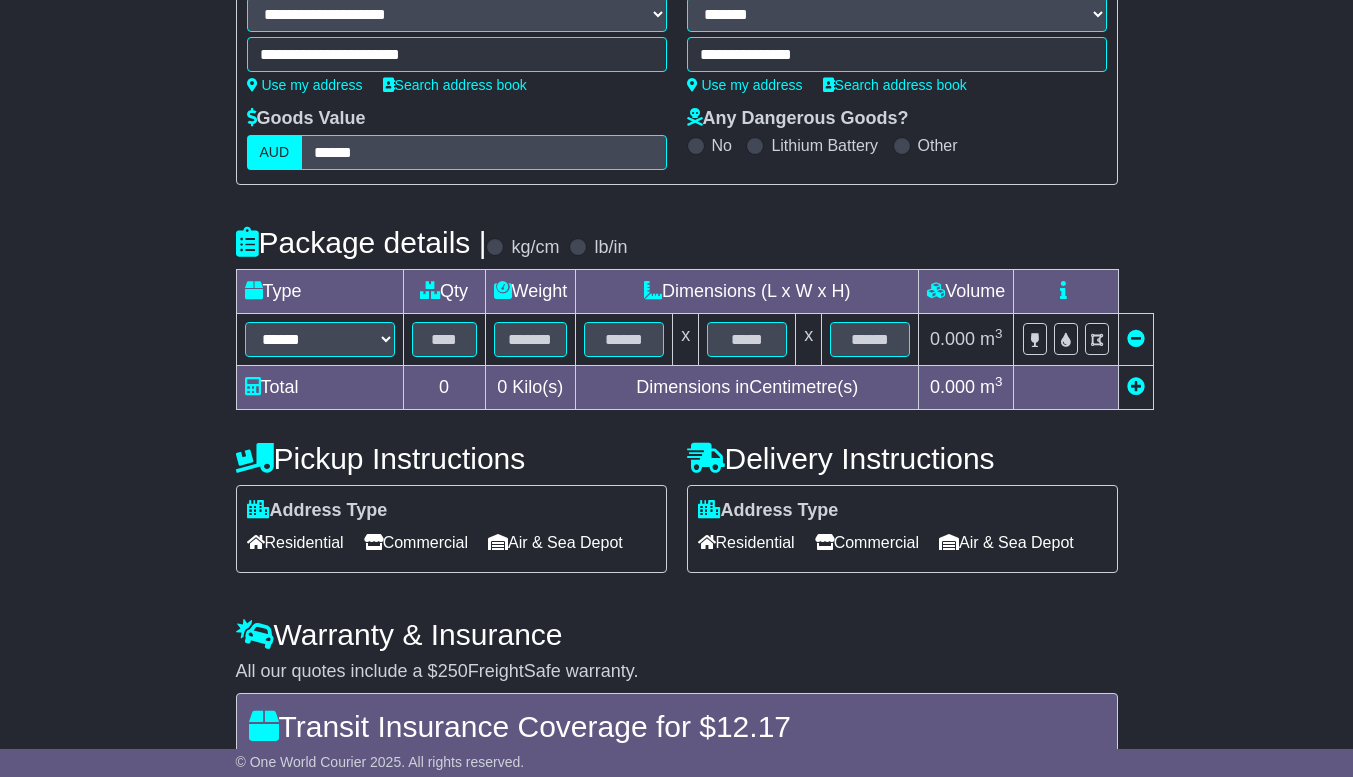 scroll, scrollTop: 336, scrollLeft: 0, axis: vertical 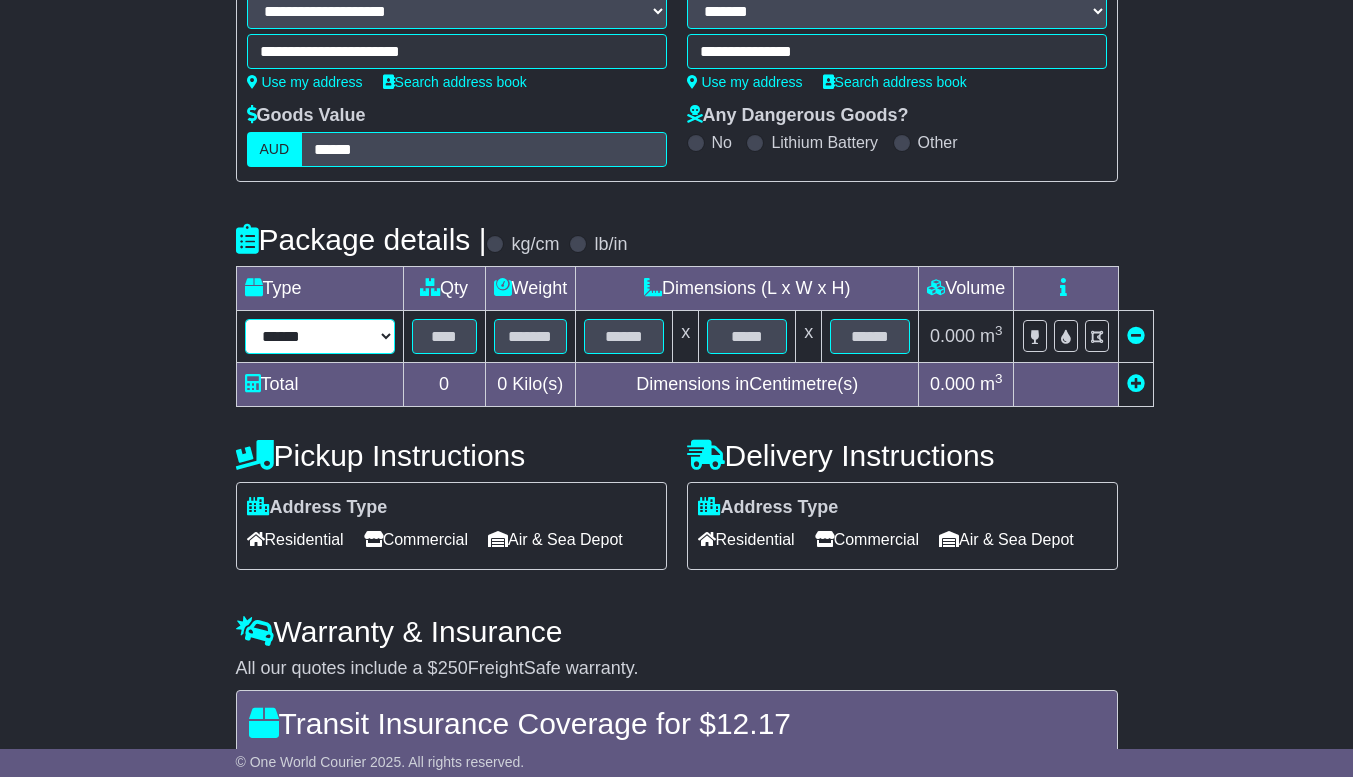 click on "****** ****** *** ******** ***** **** **** ****** *** *******" at bounding box center [320, 336] 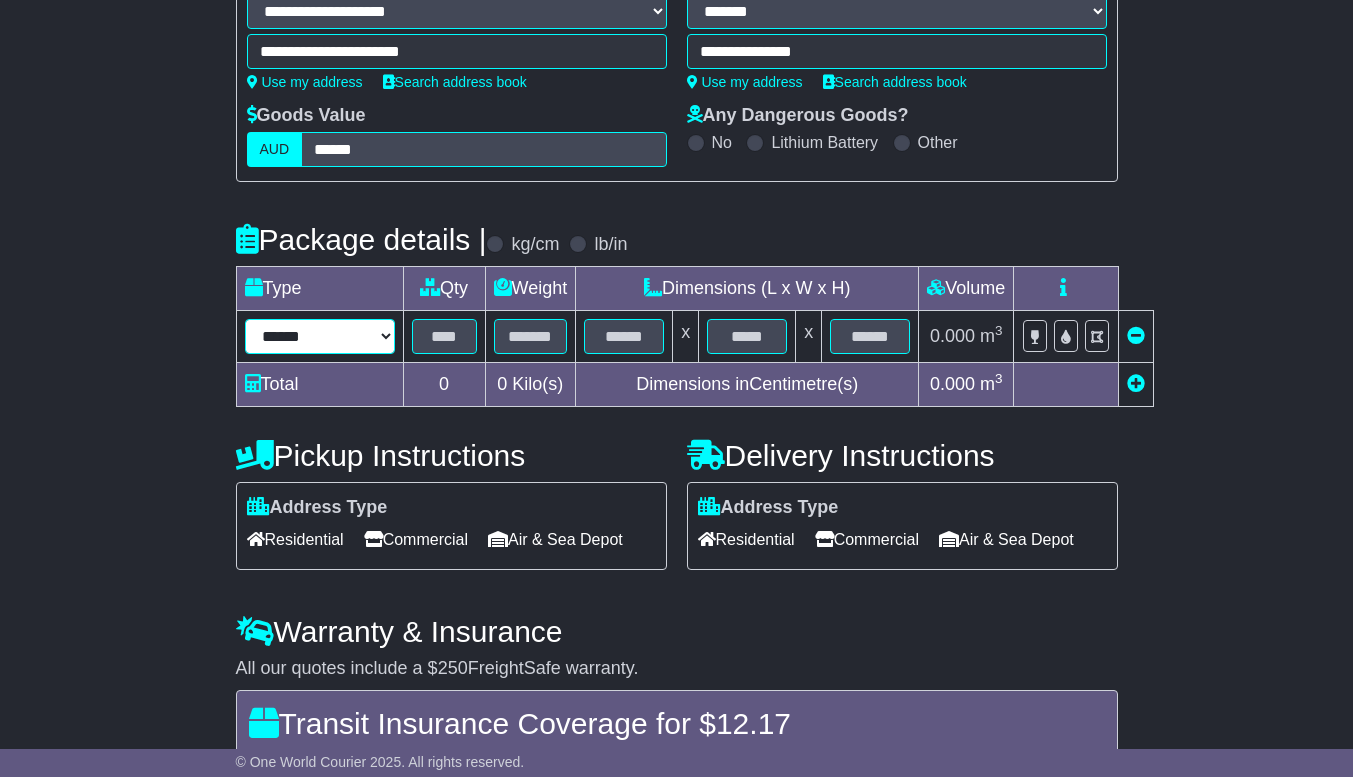 select on "****" 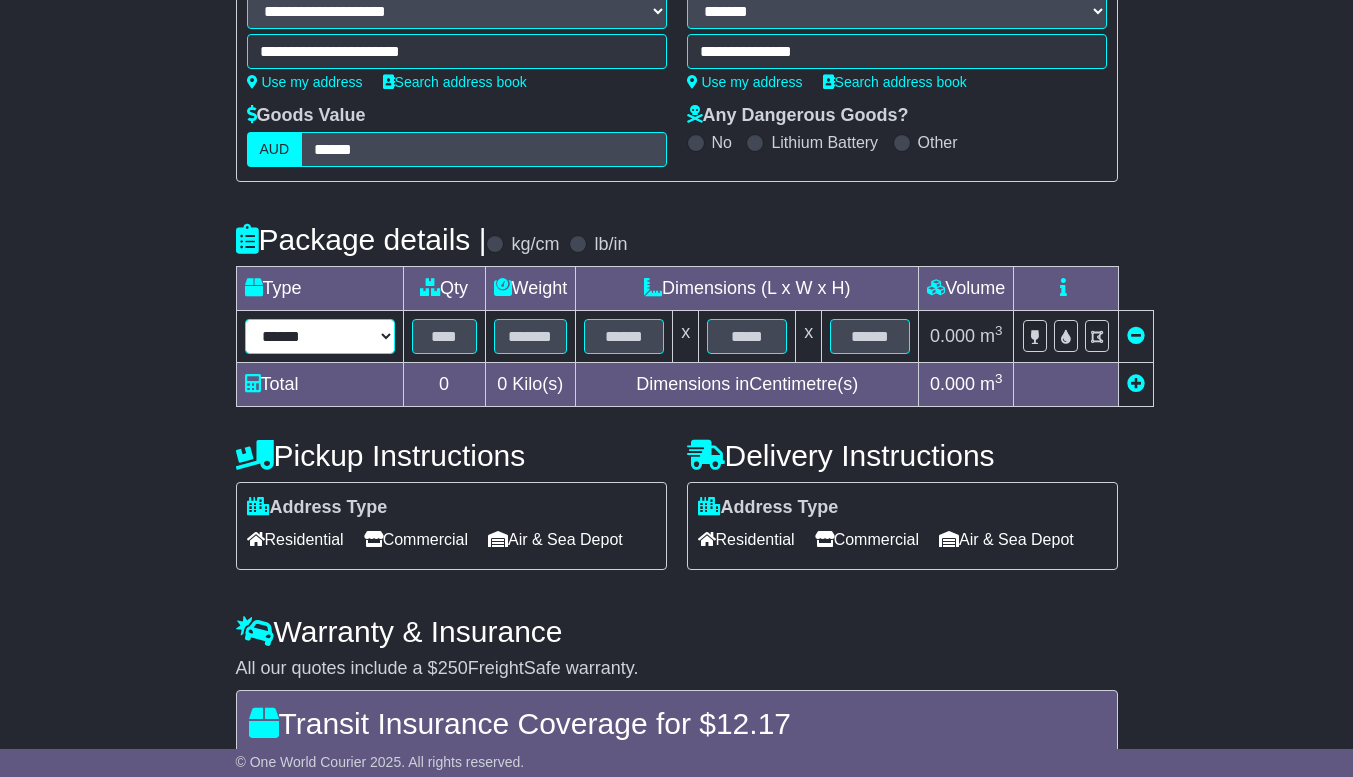 click on "****** ****** *** ******** ***** **** **** ****** *** *******" at bounding box center (320, 336) 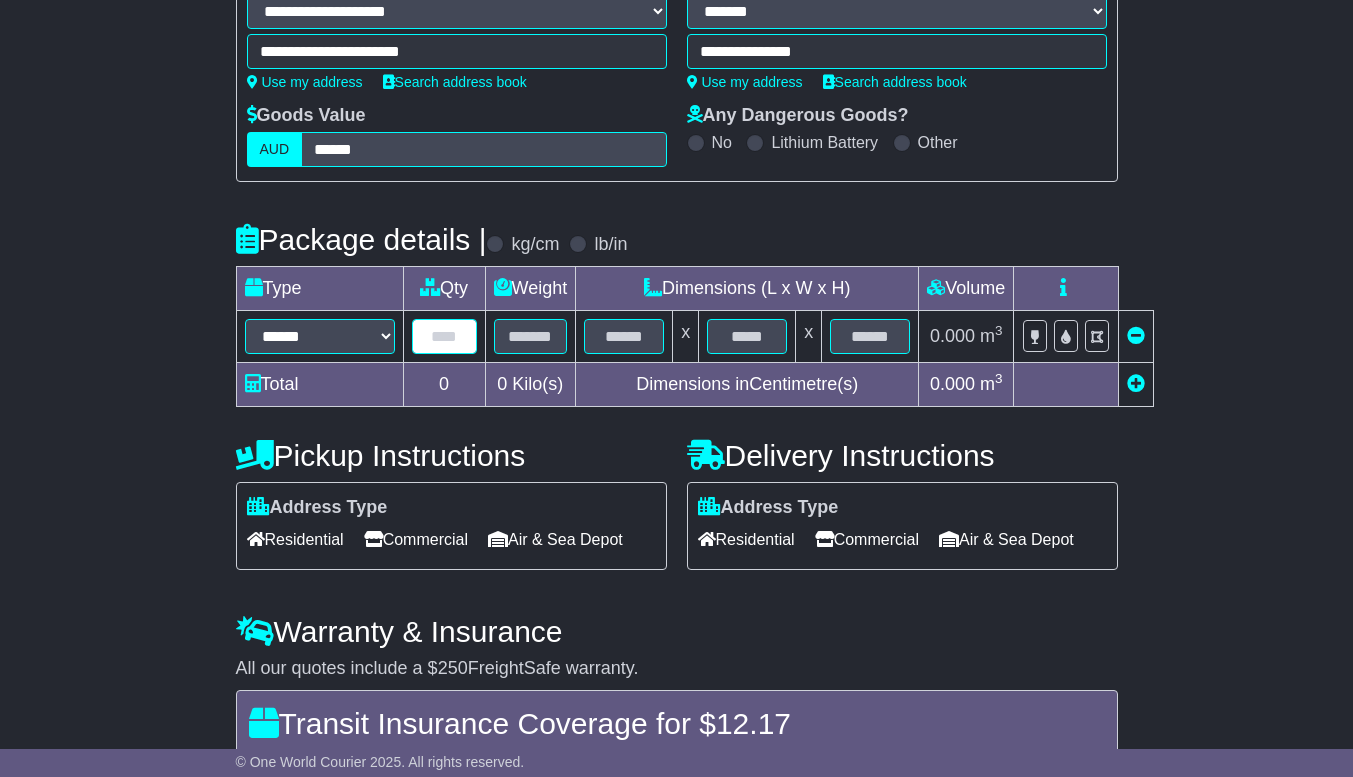 click at bounding box center [444, 336] 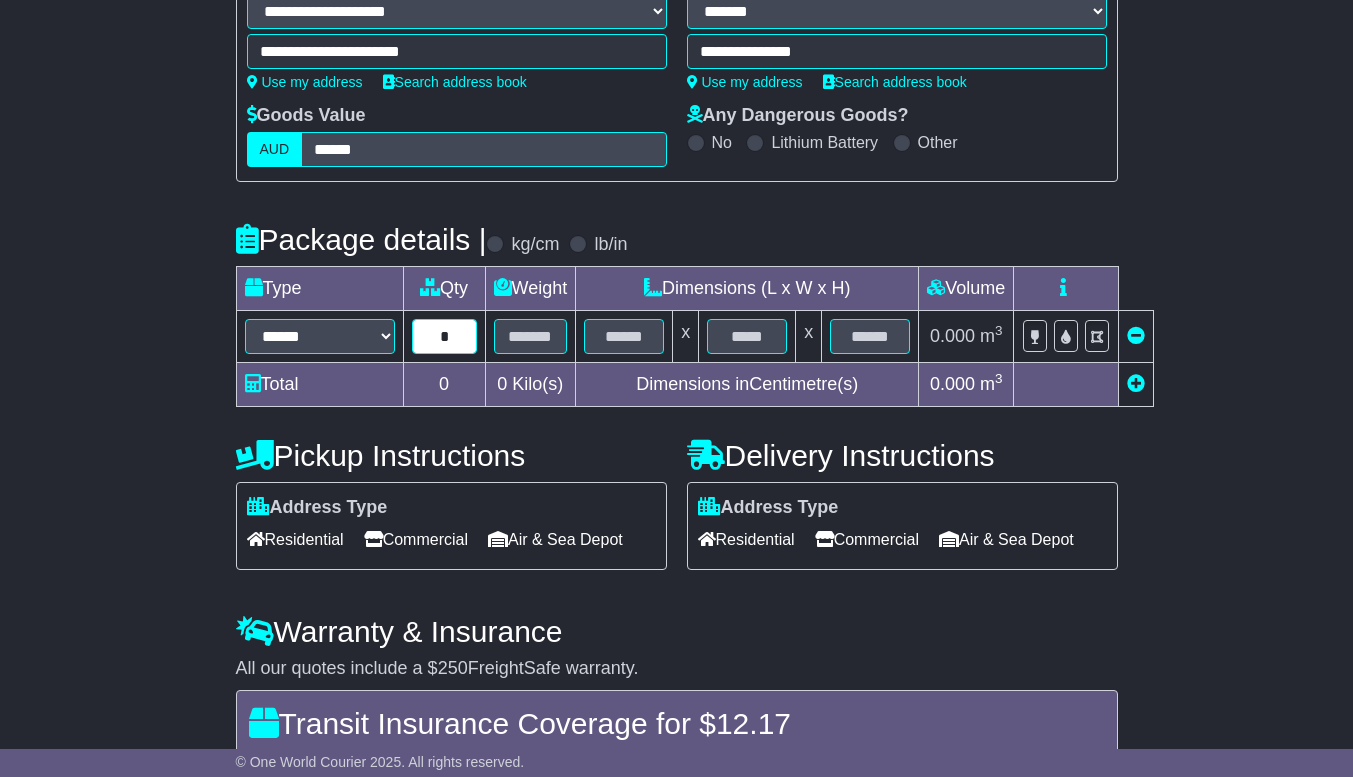 type on "*" 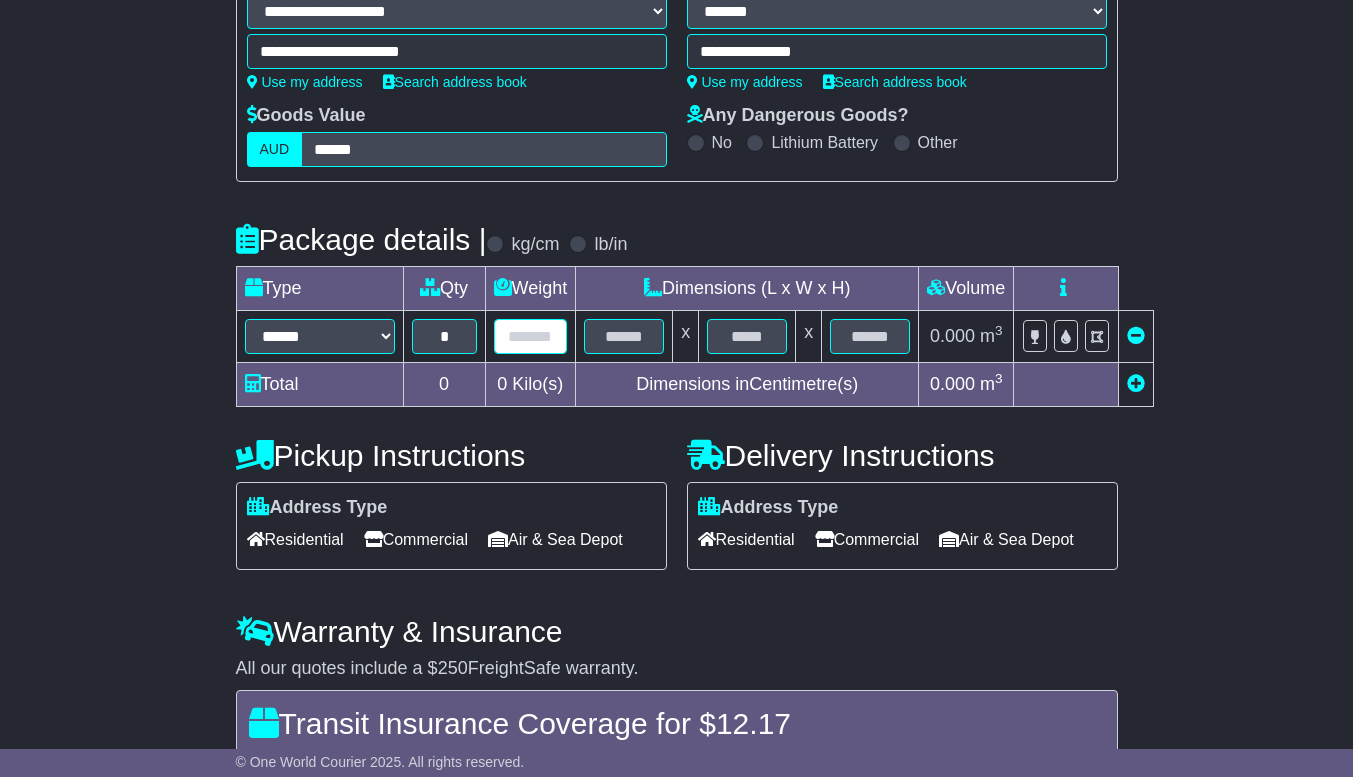 click at bounding box center [531, 336] 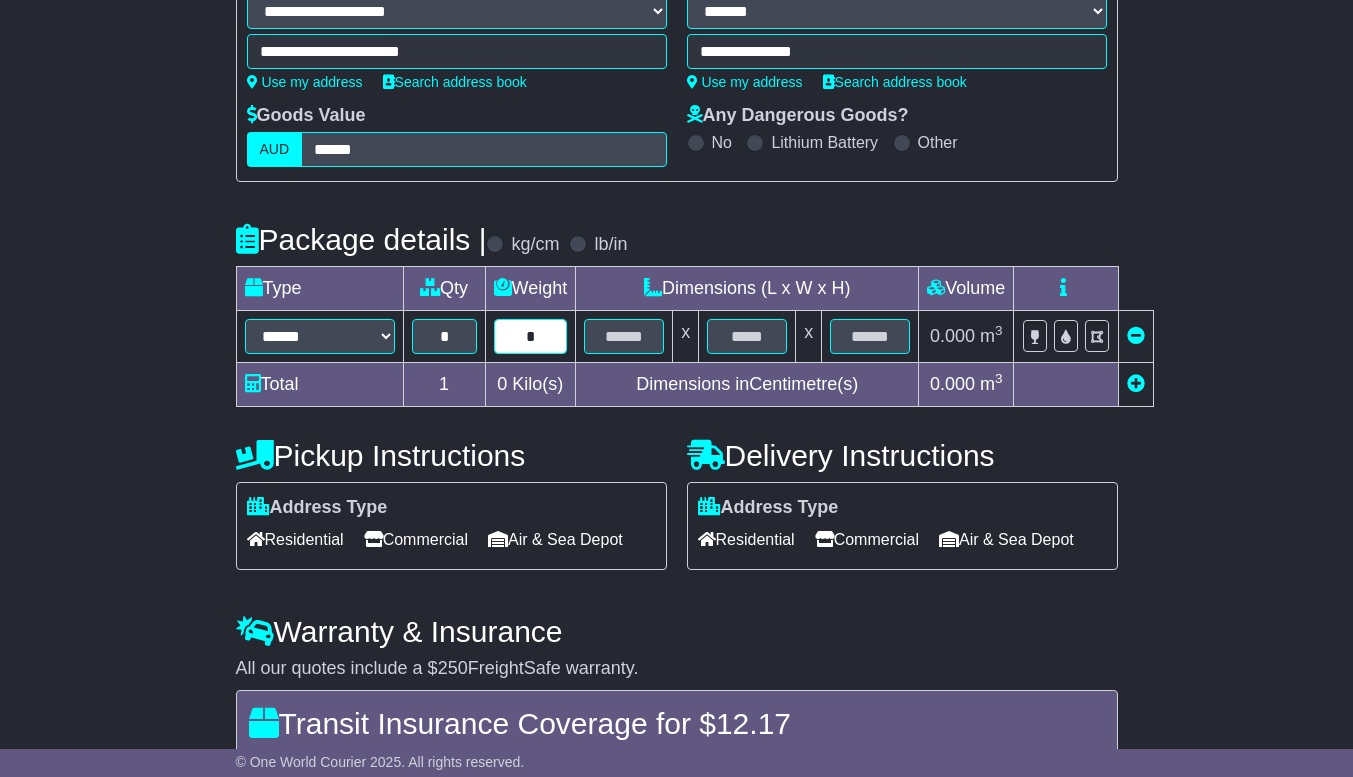 type on "*" 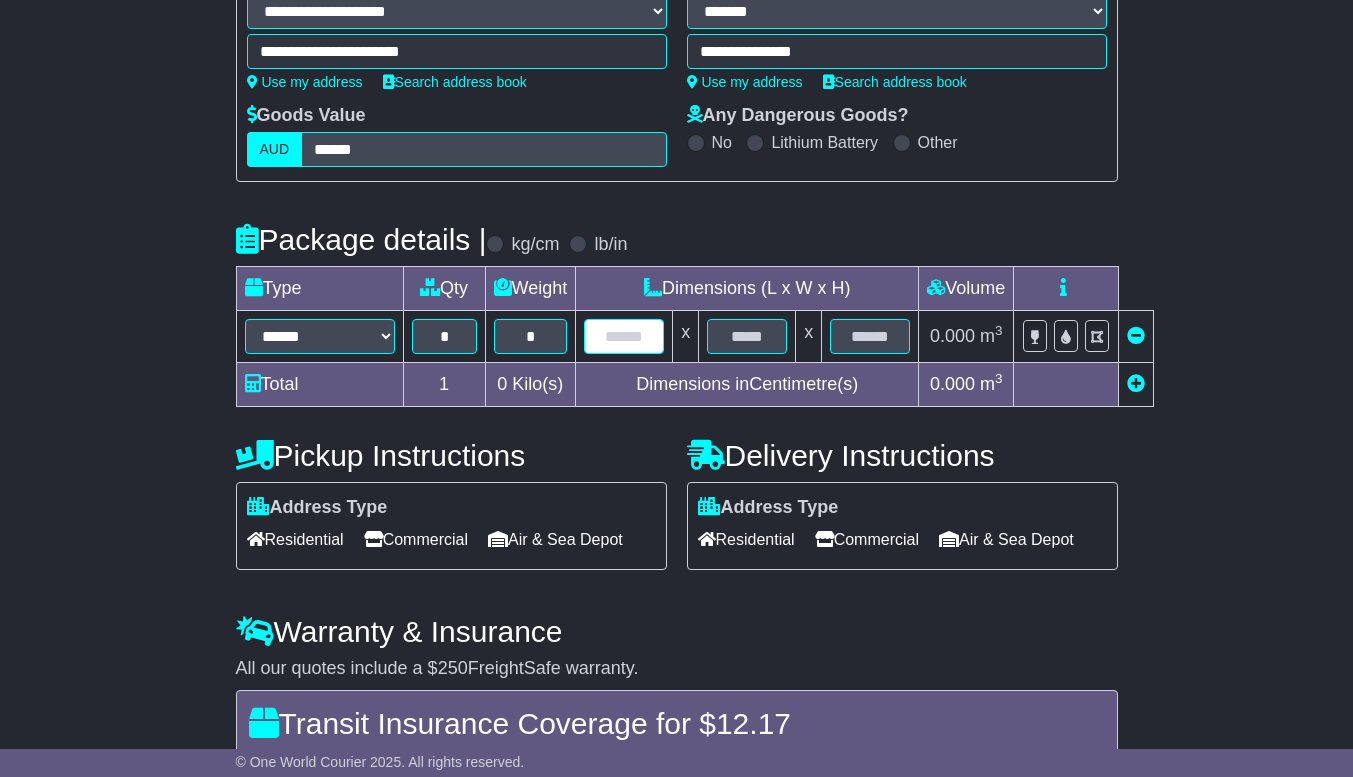 click at bounding box center [624, 336] 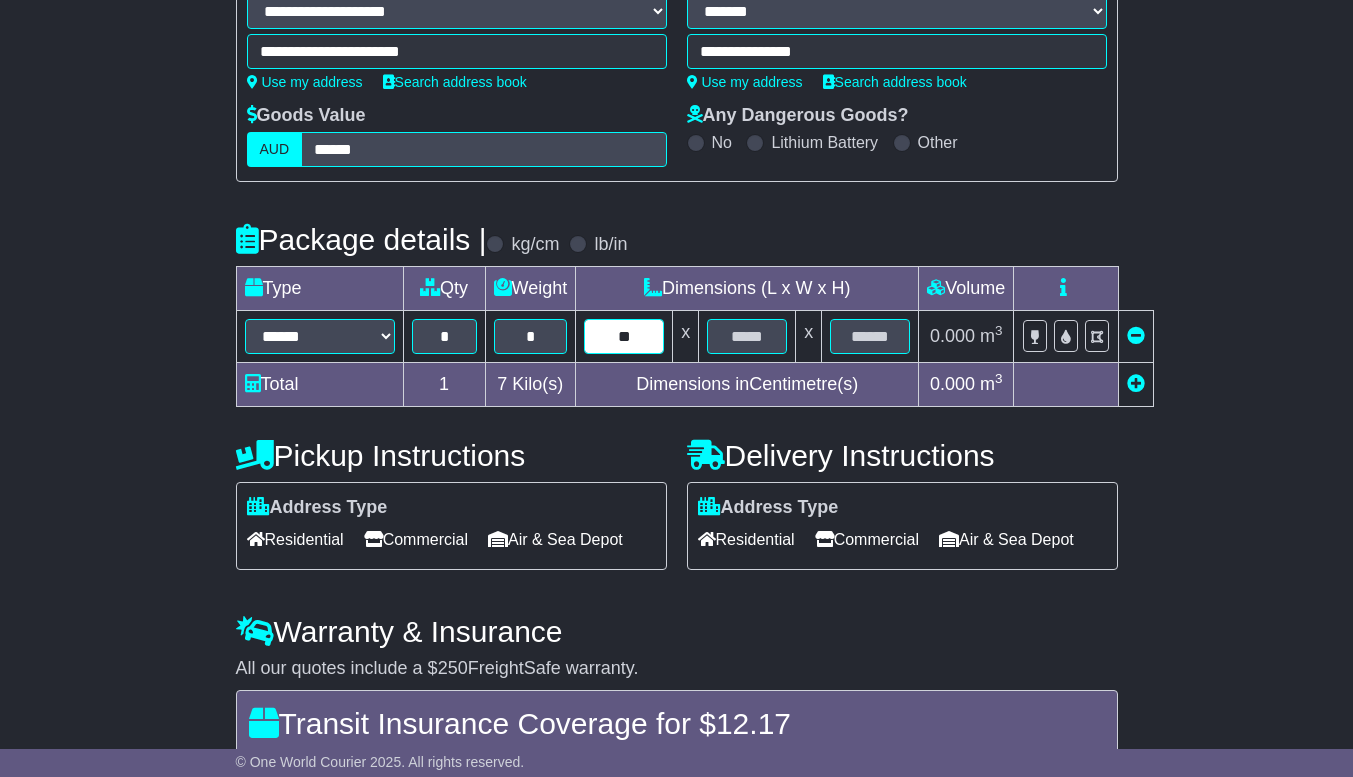 type on "**" 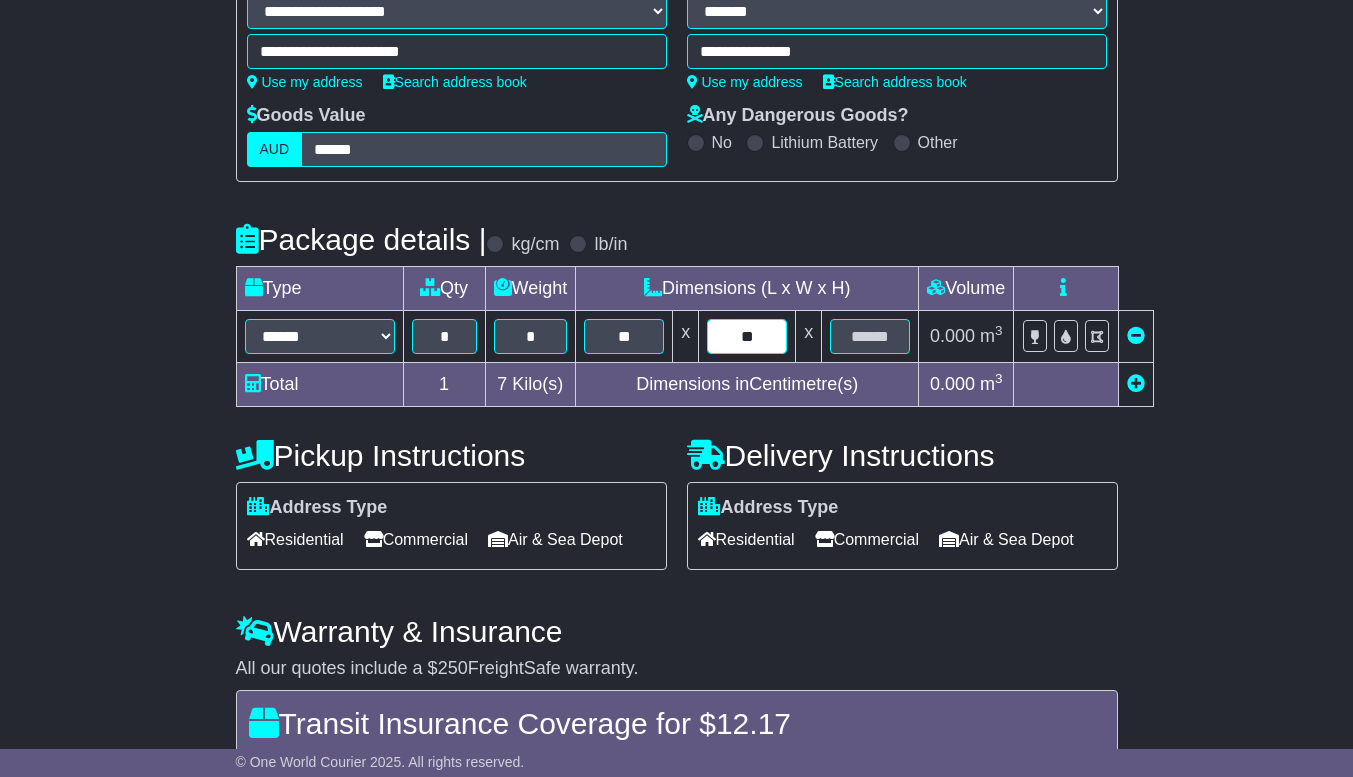 type on "**" 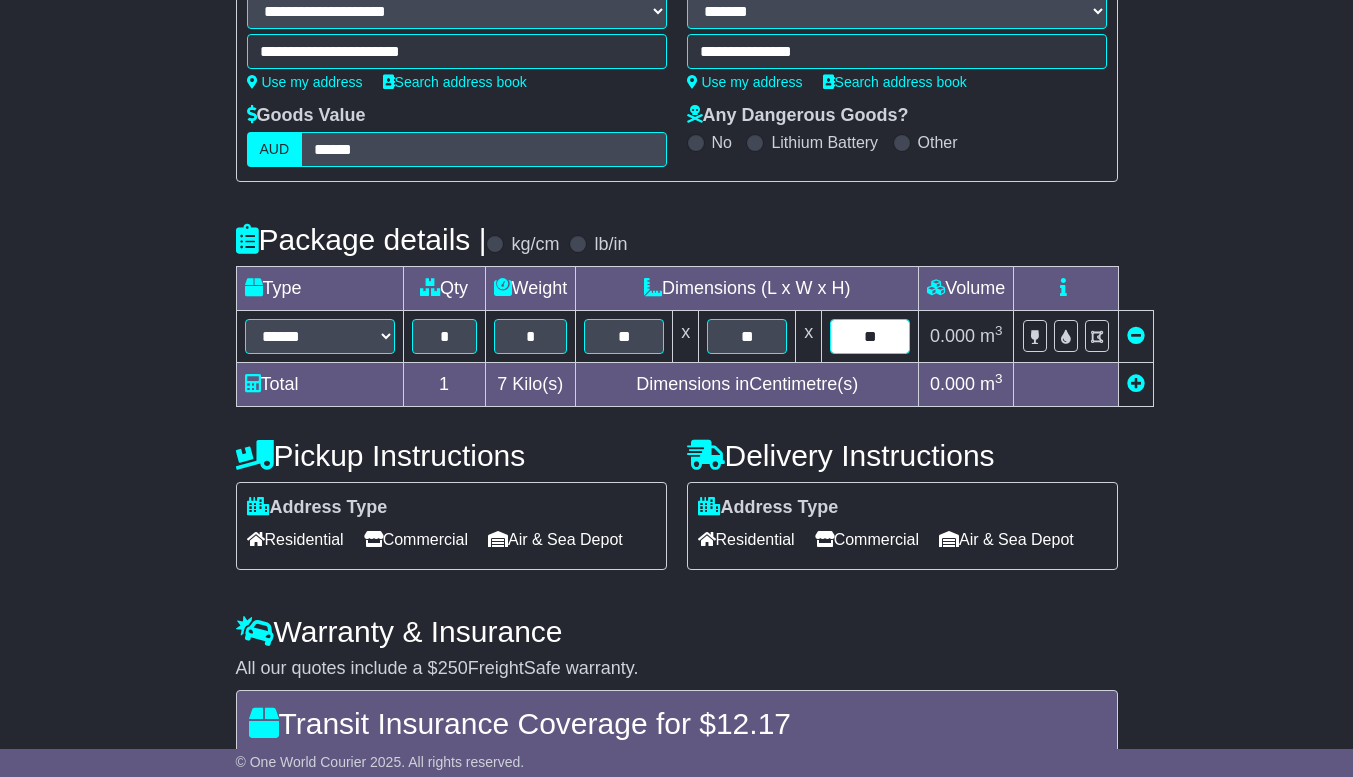 type on "**" 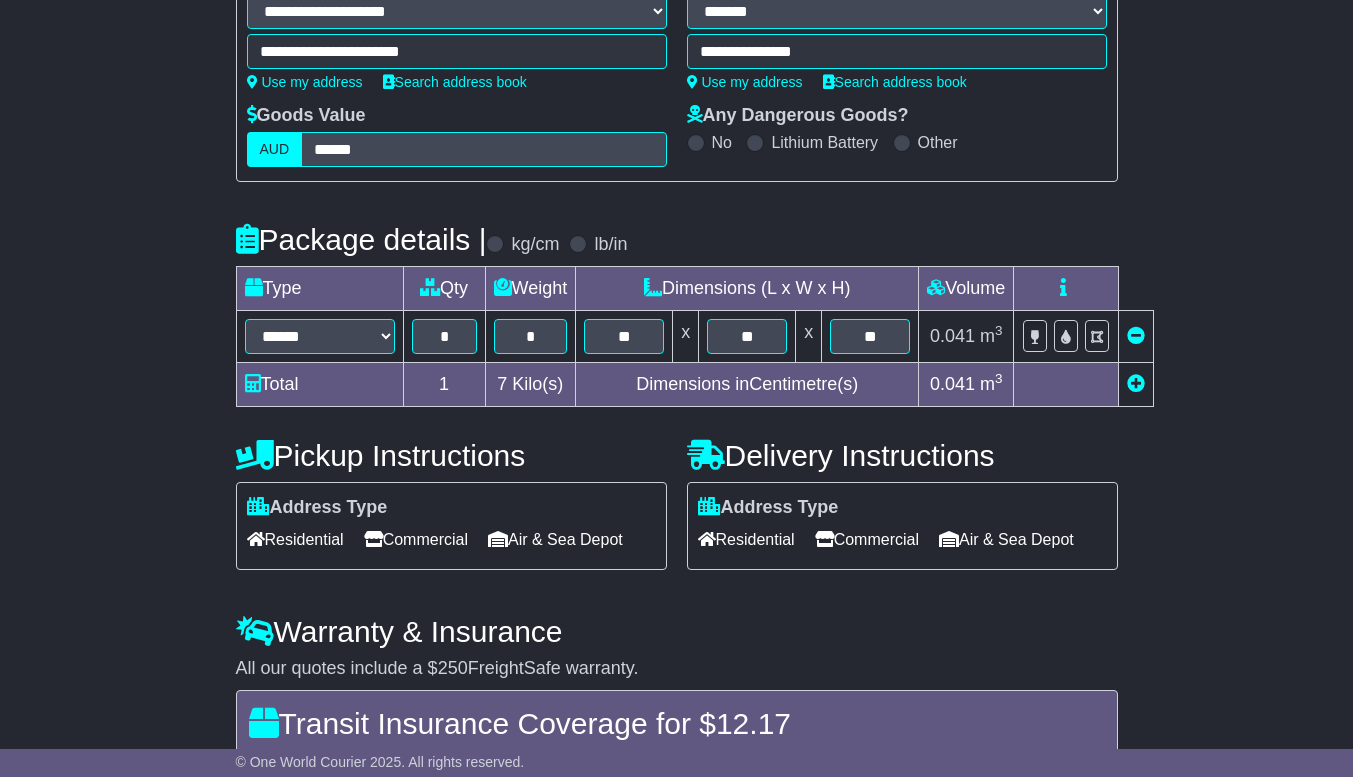click on "Commercial" at bounding box center (416, 539) 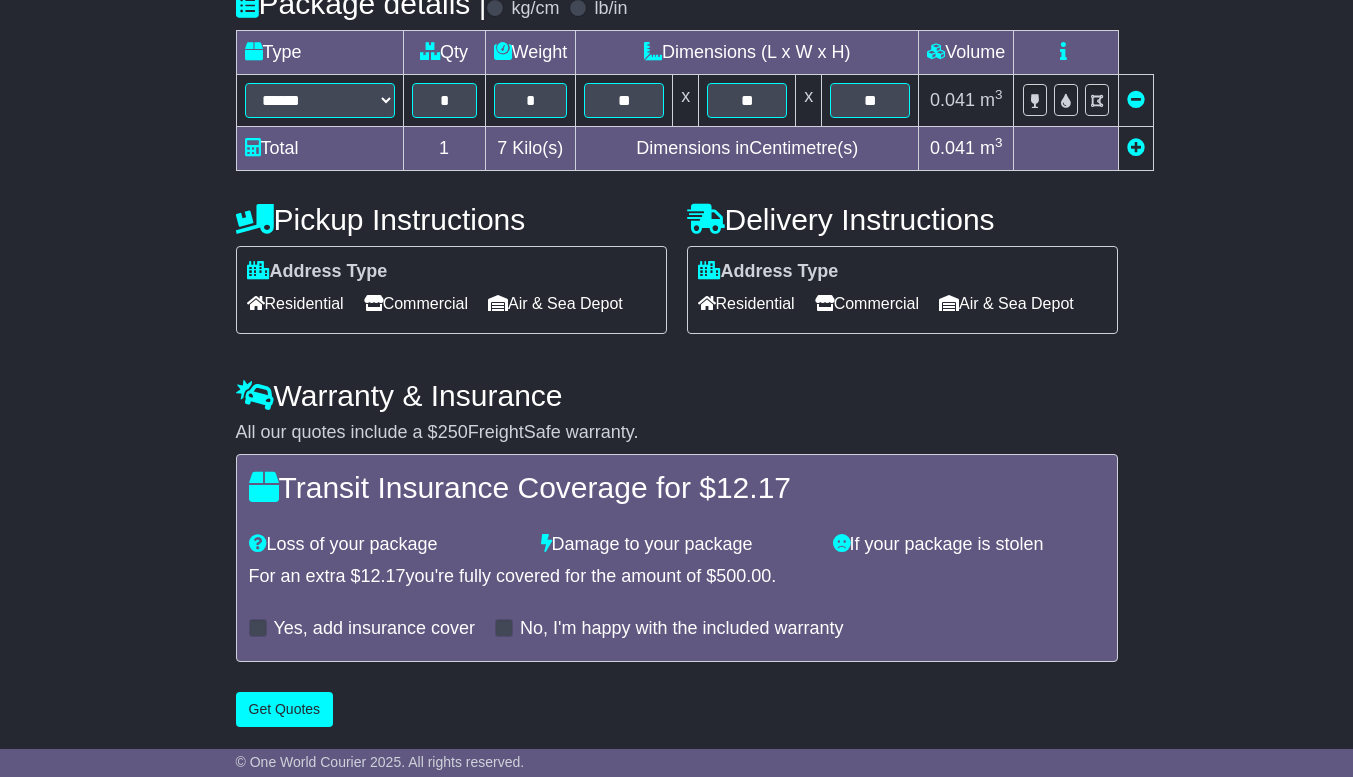 scroll, scrollTop: 606, scrollLeft: 0, axis: vertical 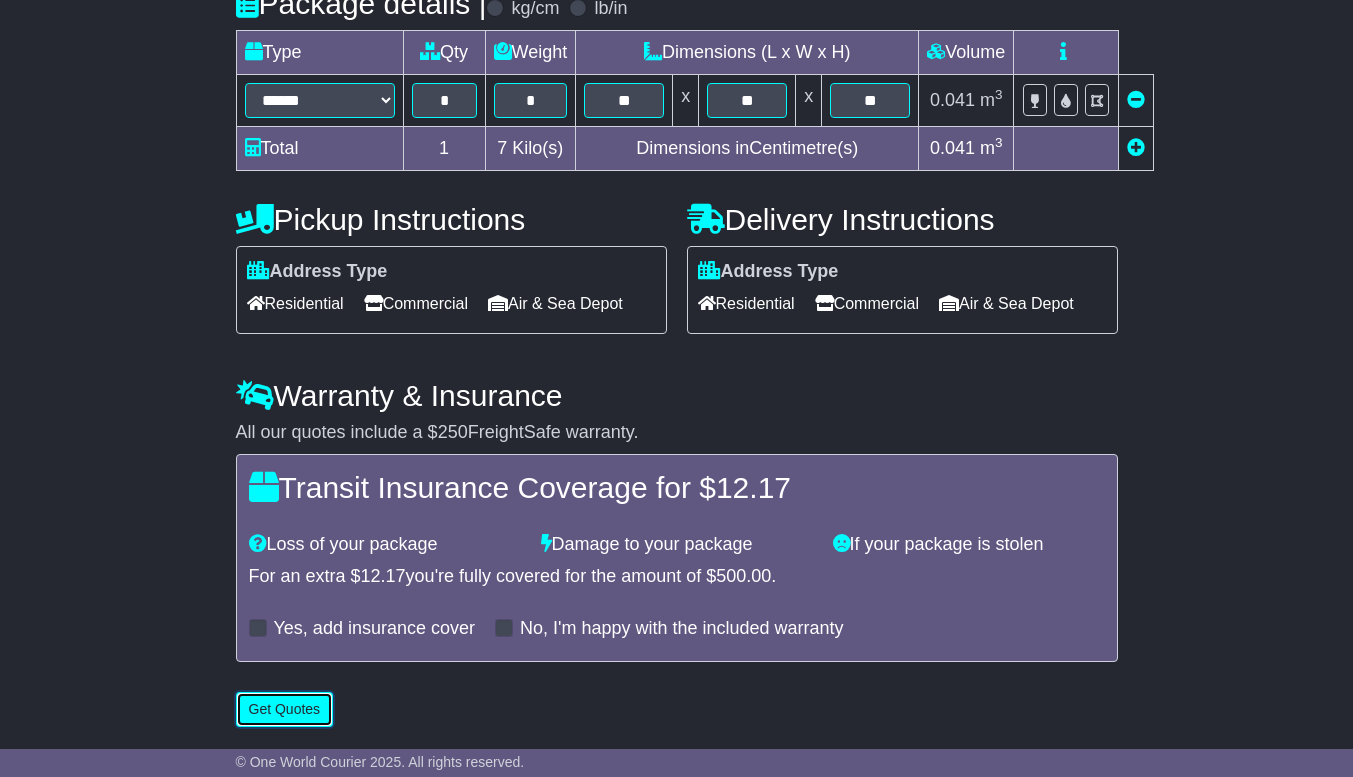 click on "Get Quotes" at bounding box center (285, 709) 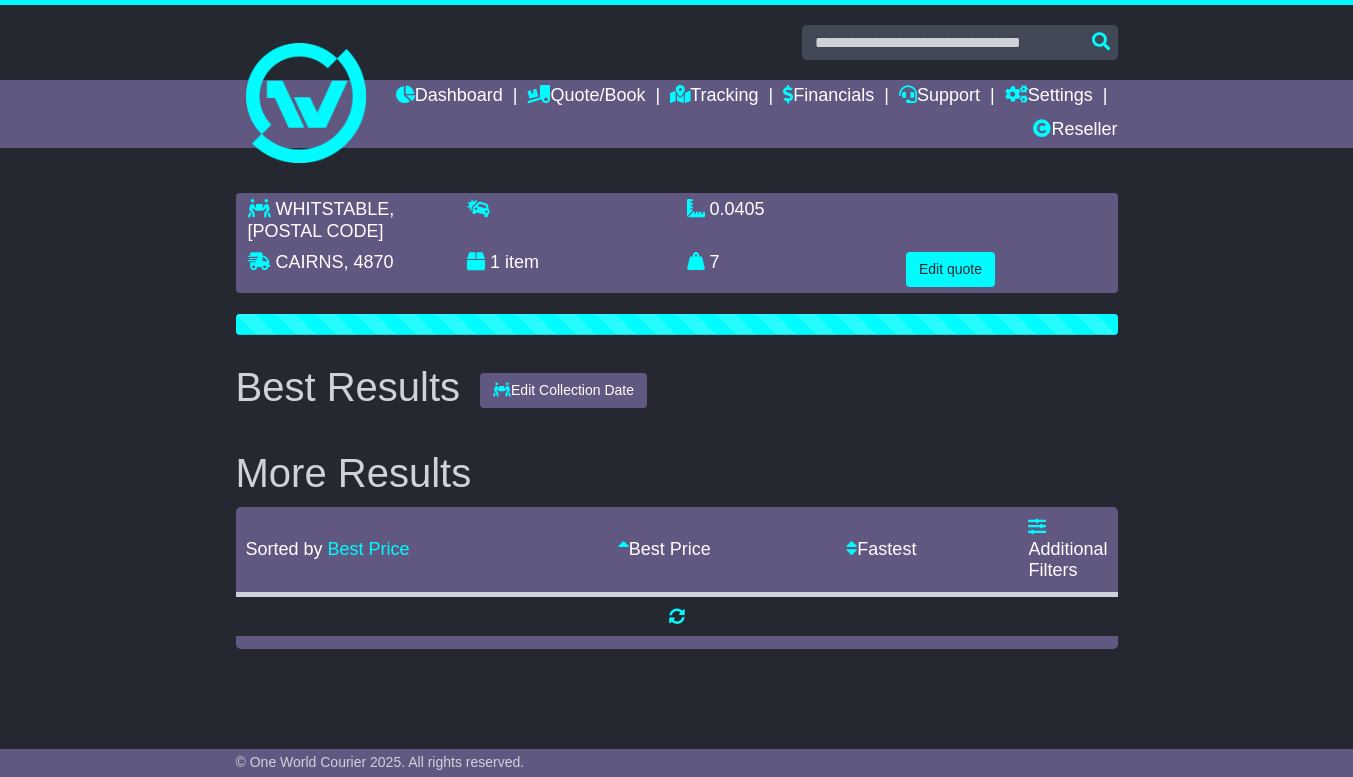scroll, scrollTop: 0, scrollLeft: 0, axis: both 